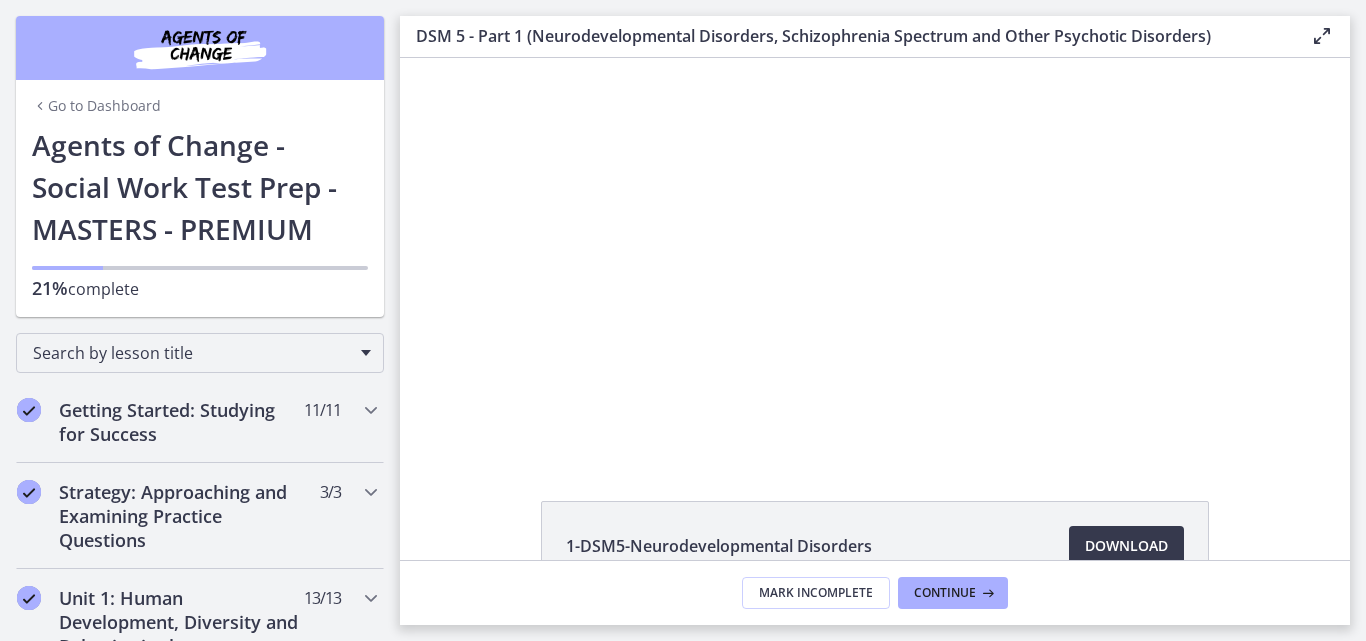 scroll, scrollTop: 0, scrollLeft: 0, axis: both 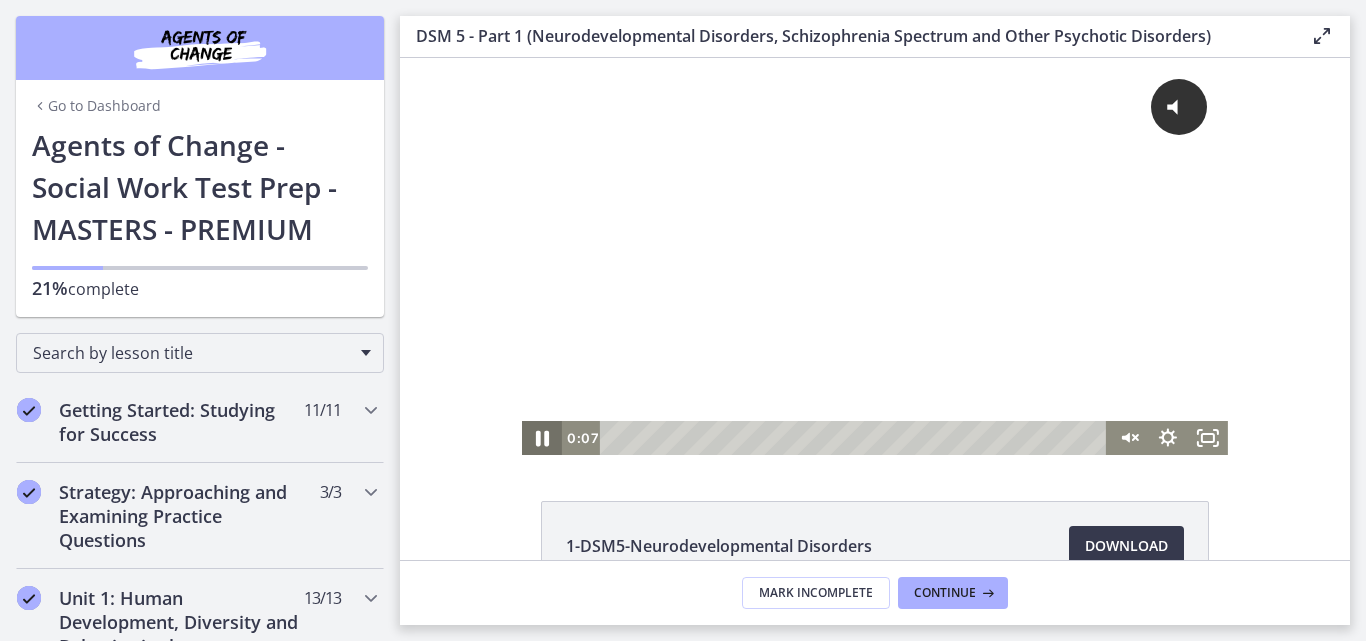 click 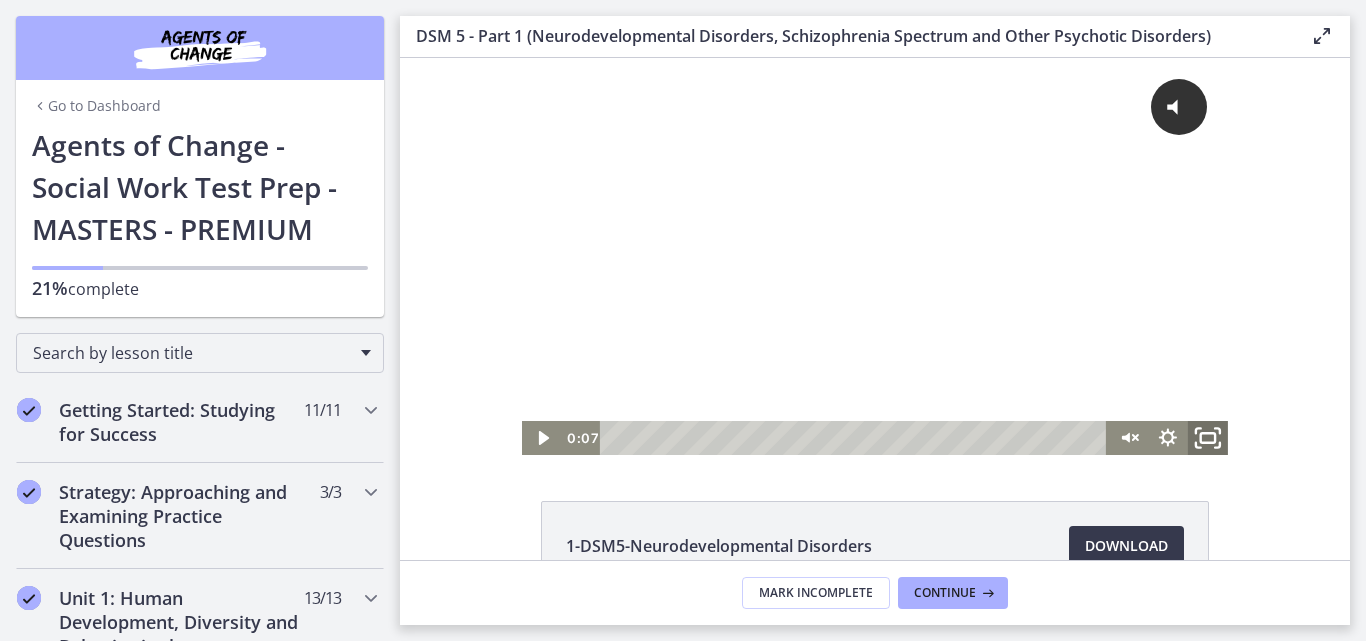 click 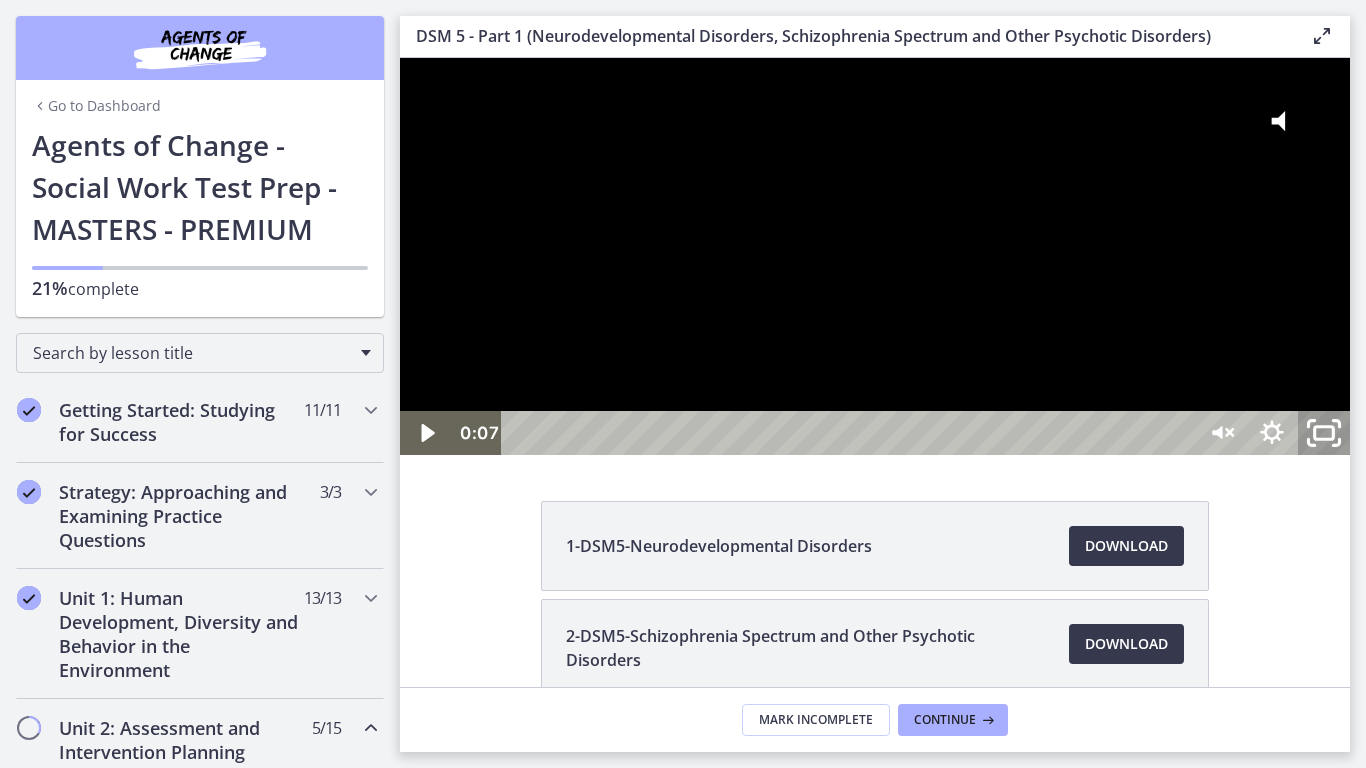 click 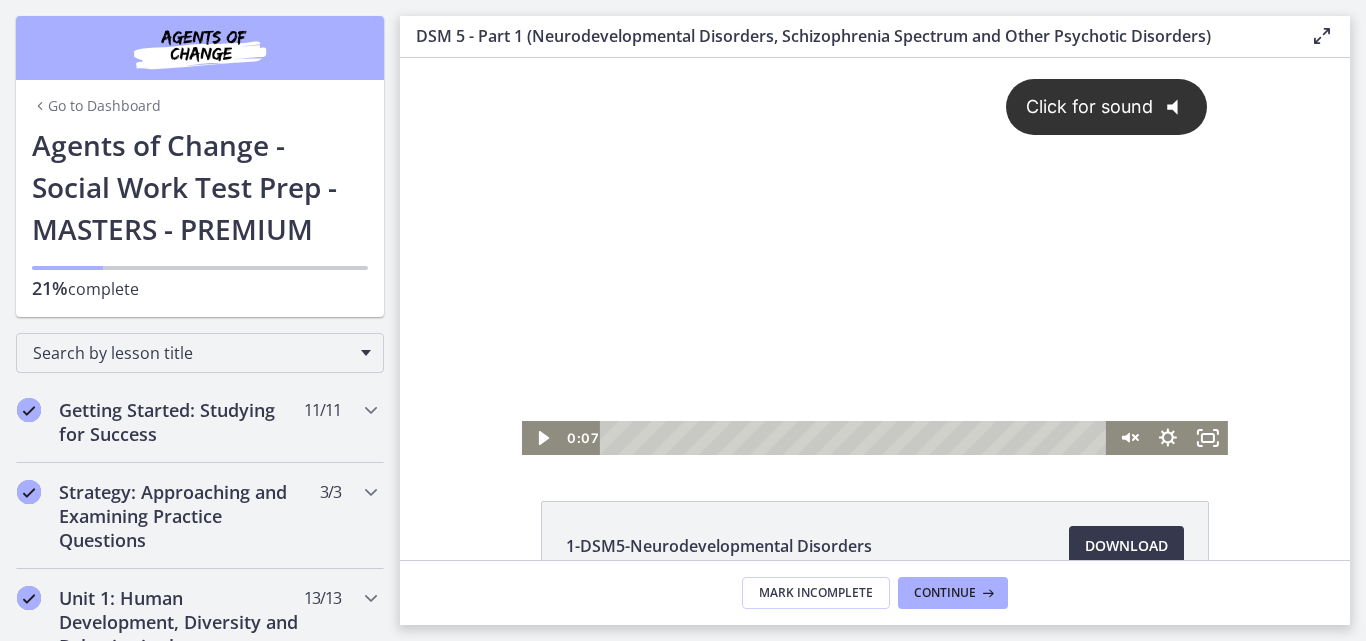 click on "Click for sound
@keyframes VOLUME_SMALL_WAVE_FLASH {
0% { opacity: 0; }
33% { opacity: 1; }
66% { opacity: 1; }
100% { opacity: 0; }
}
@keyframes VOLUME_LARGE_WAVE_FLASH {
0% { opacity: 0; }
33% { opacity: 1; }
66% { opacity: 1; }
100% { opacity: 0; }
}
.volume__small-wave {
animation: VOLUME_SMALL_WAVE_FLASH 2s infinite;
opacity: 0;
}
.volume__large-wave {
animation: VOLUME_LARGE_WAVE_FLASH 2s infinite .3s;
opacity: 0;
}" at bounding box center (875, 239) 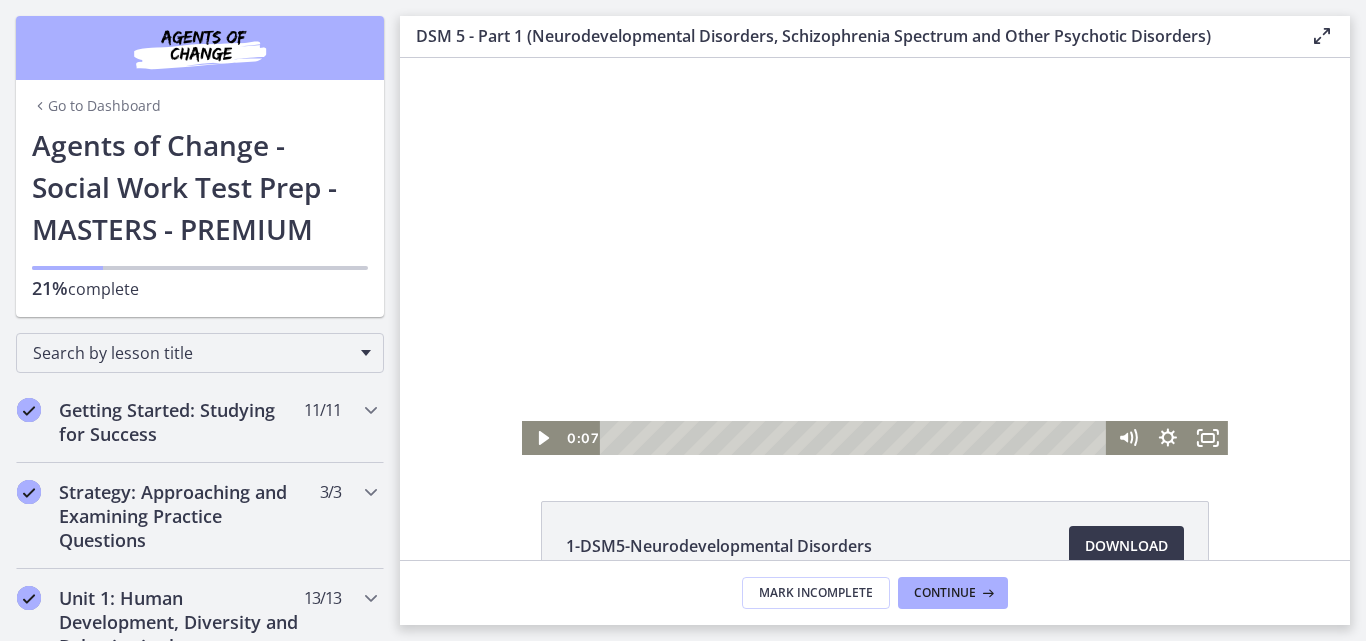 click at bounding box center (875, 256) 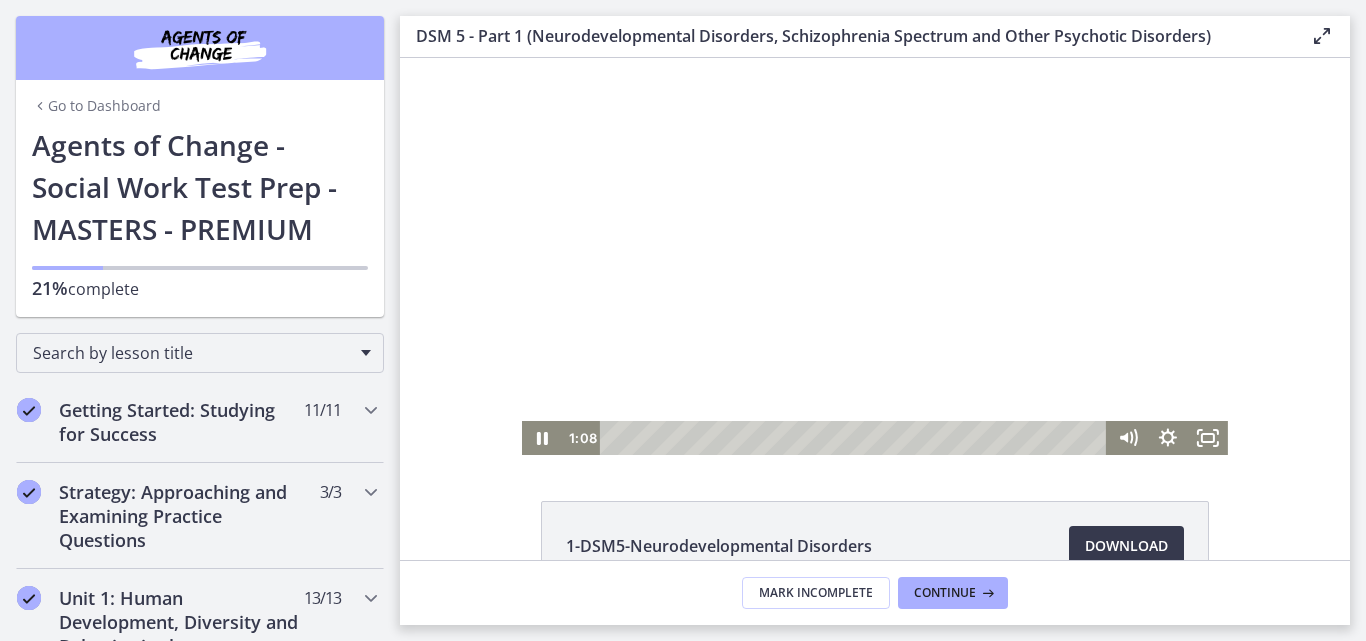 click on "Click for sound
@keyframes VOLUME_SMALL_WAVE_FLASH {
0% { opacity: 0; }
33% { opacity: 1; }
66% { opacity: 1; }
100% { opacity: 0; }
}
@keyframes VOLUME_LARGE_WAVE_FLASH {
0% { opacity: 0; }
33% { opacity: 1; }
66% { opacity: 1; }
100% { opacity: 0; }
}
.volume__small-wave {
animation: VOLUME_SMALL_WAVE_FLASH 2s infinite;
opacity: 0;
}
.volume__large-wave {
animation: VOLUME_LARGE_WAVE_FLASH 2s infinite .3s;
opacity: 0;
}
1:08 24:21" at bounding box center (875, 256) 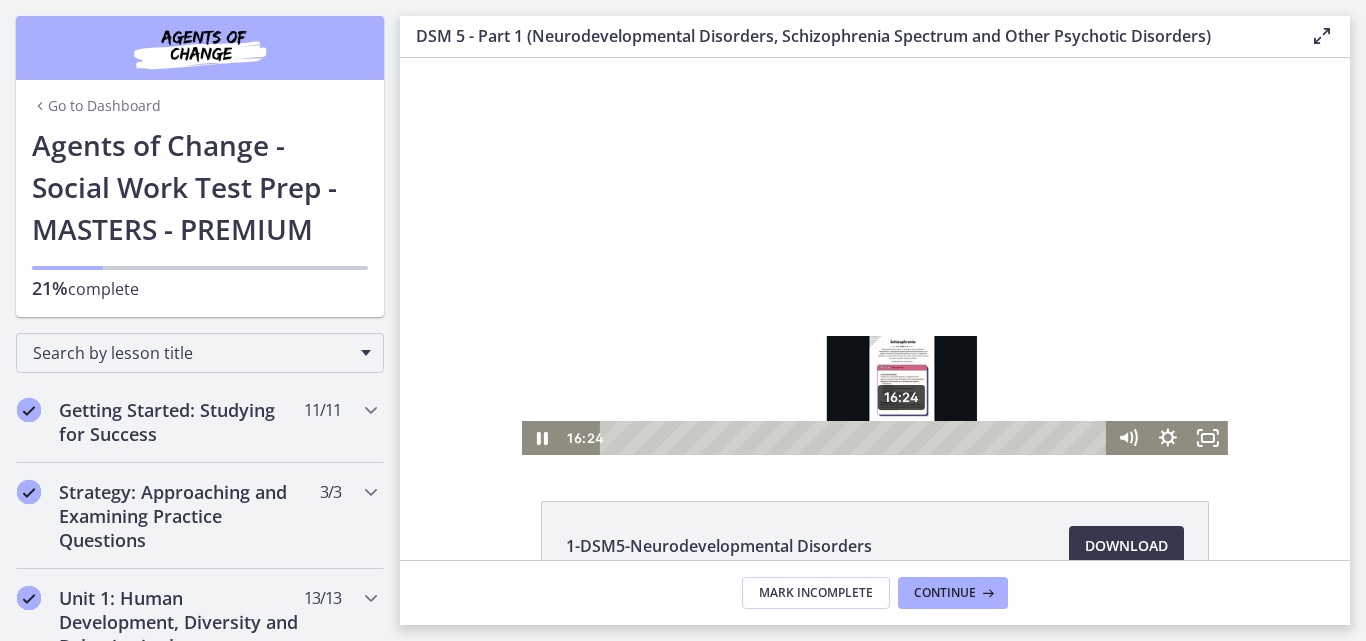 click on "16:24" at bounding box center [856, 438] 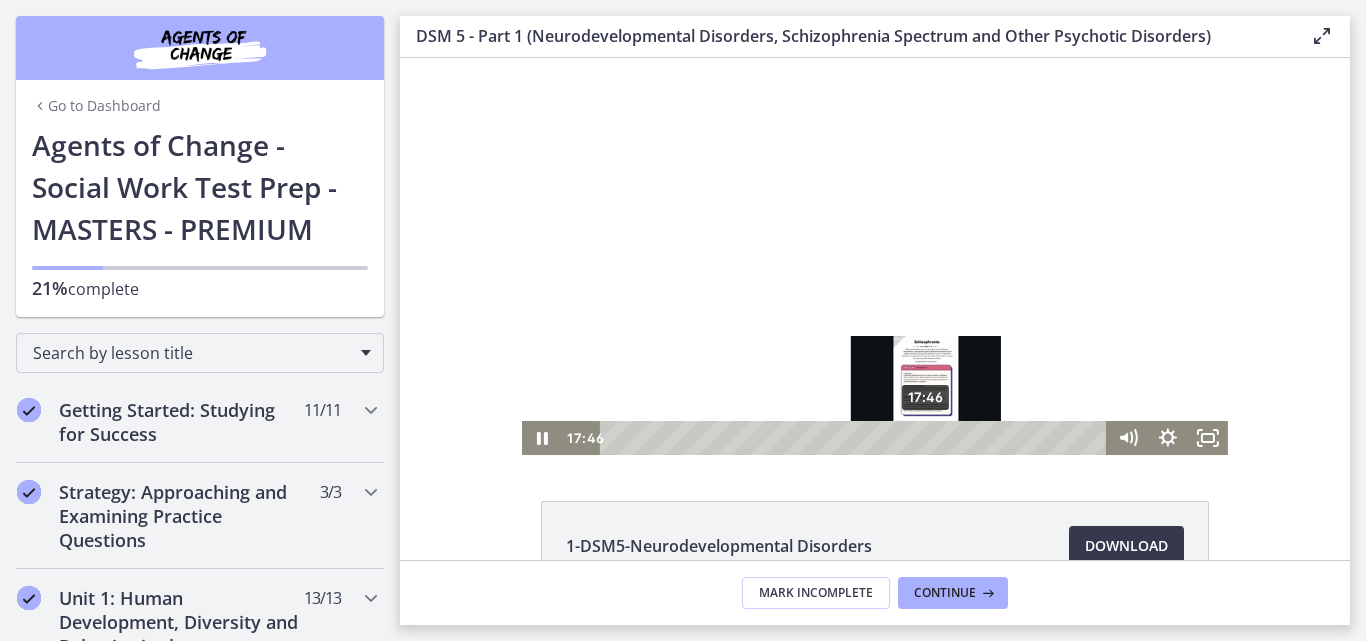 click on "17:46" at bounding box center (856, 438) 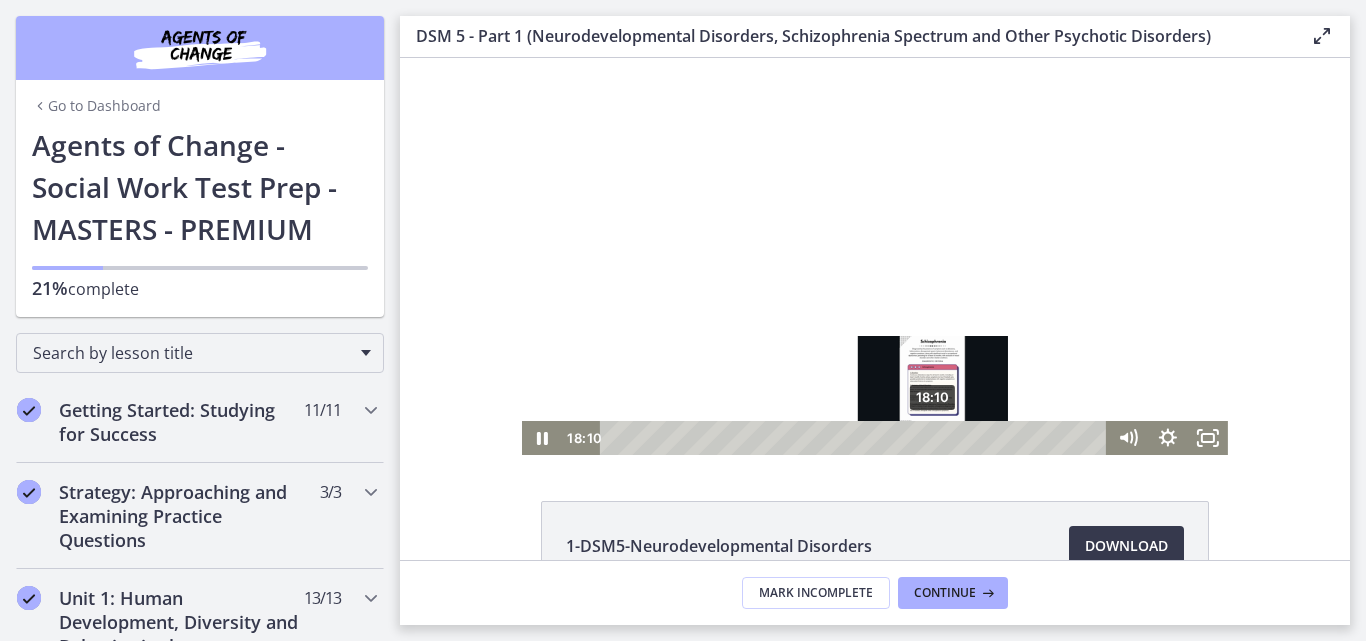 click on "18:10" at bounding box center (856, 438) 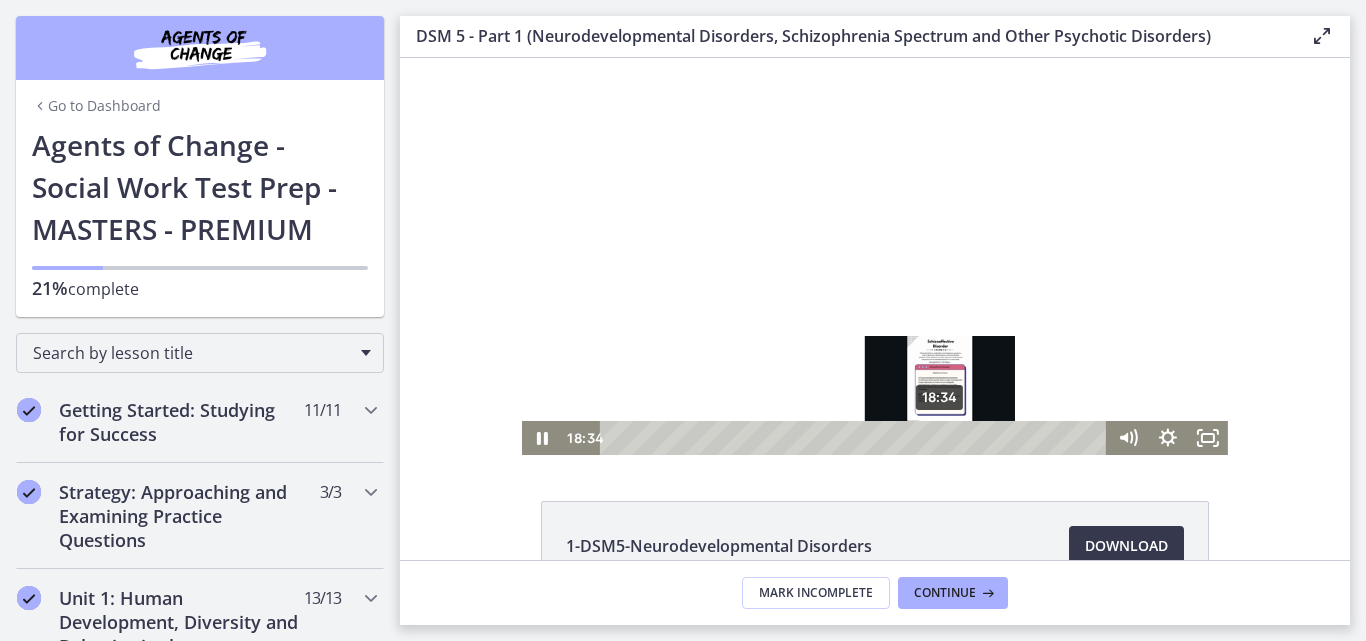 click on "18:34" at bounding box center (856, 438) 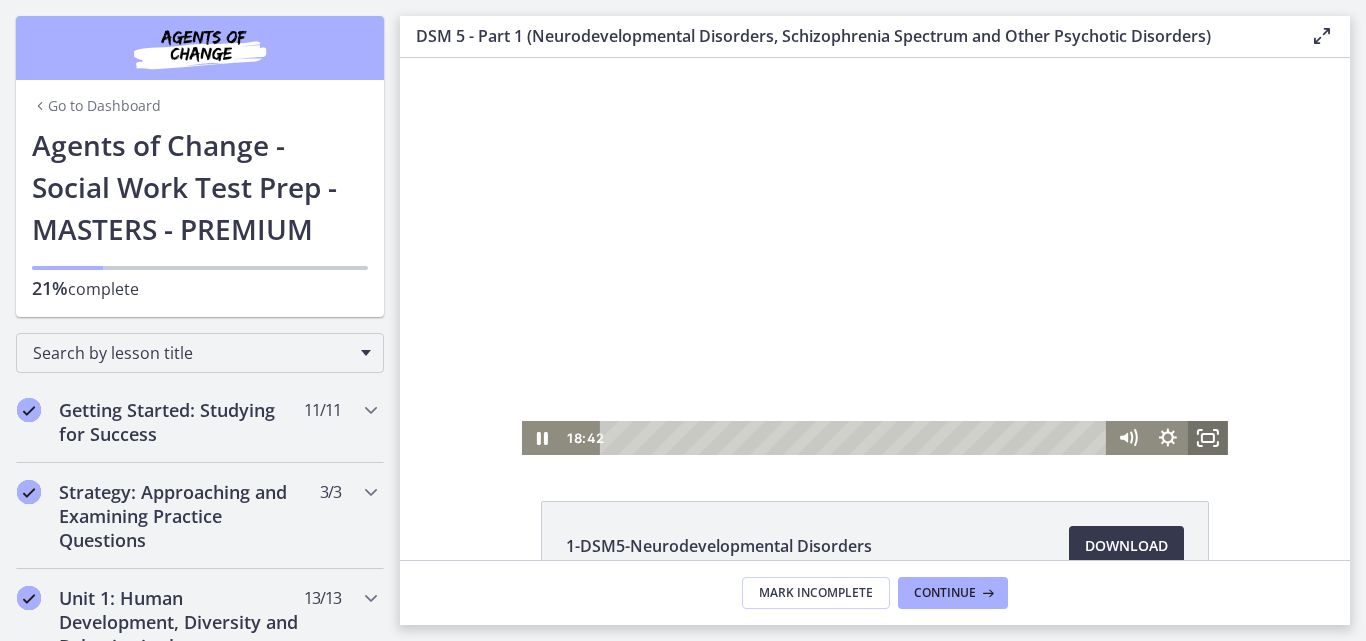 click 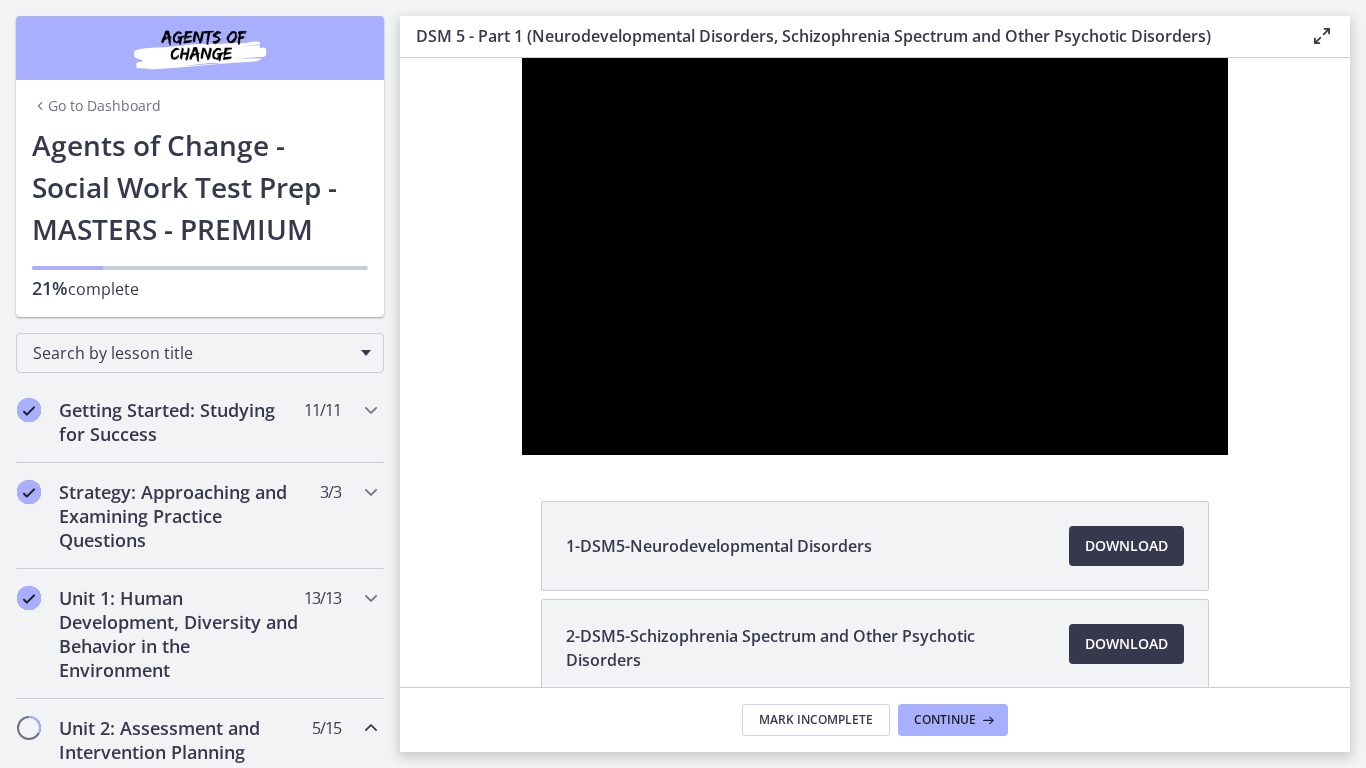 type 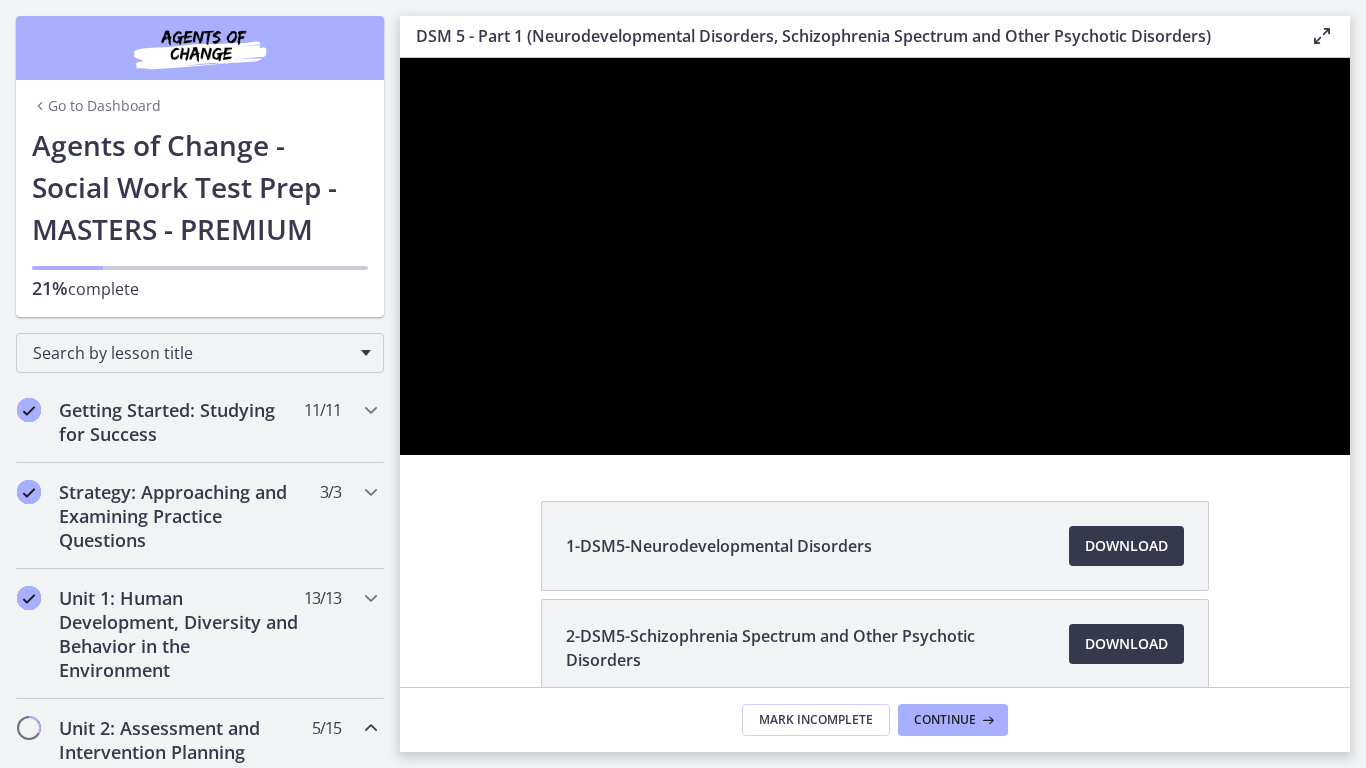 click at bounding box center (1324, 433) 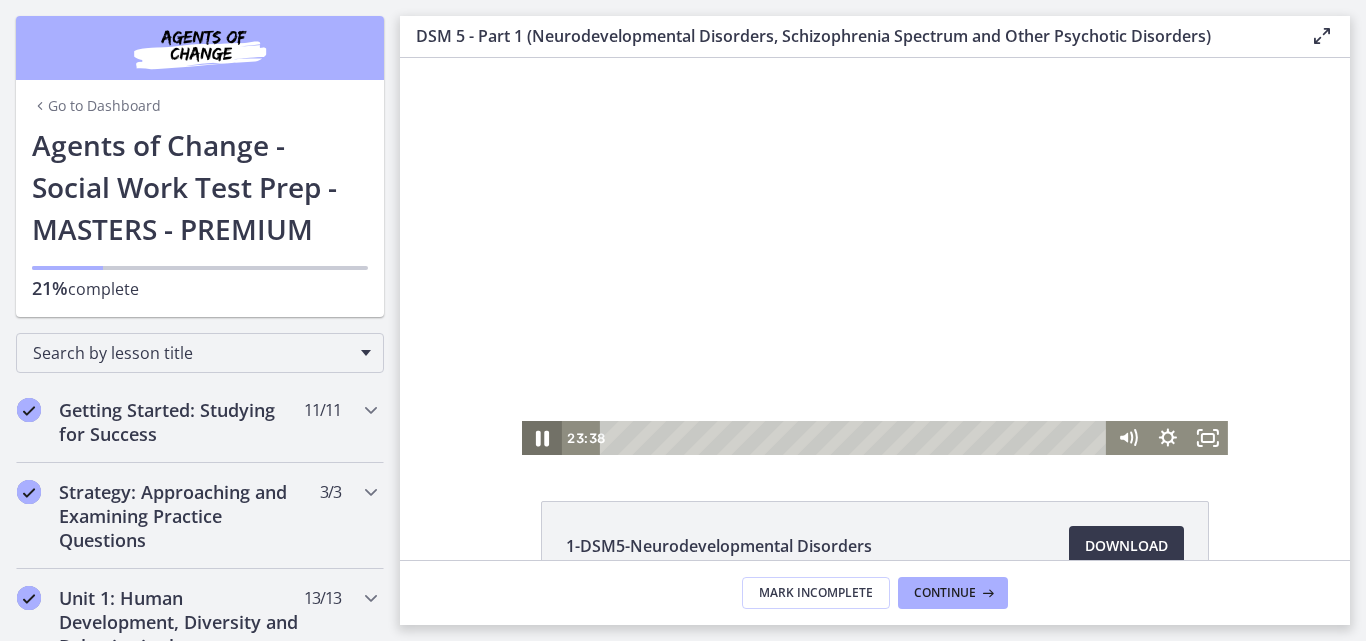 click 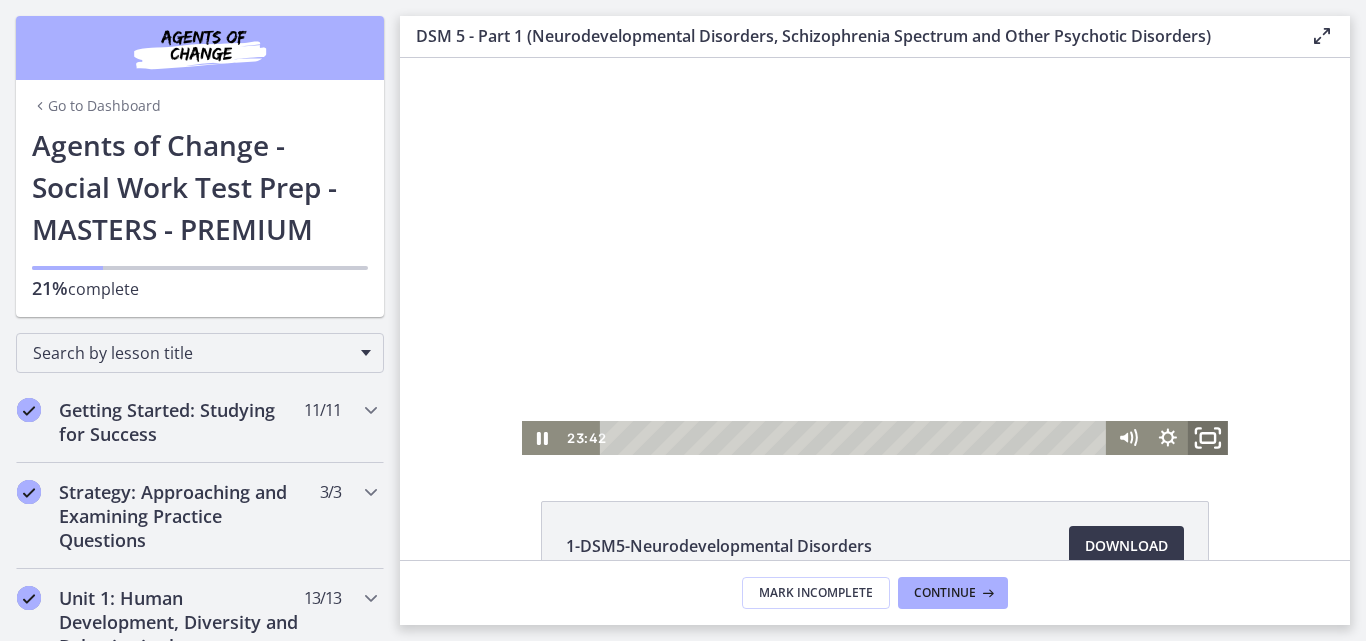 click 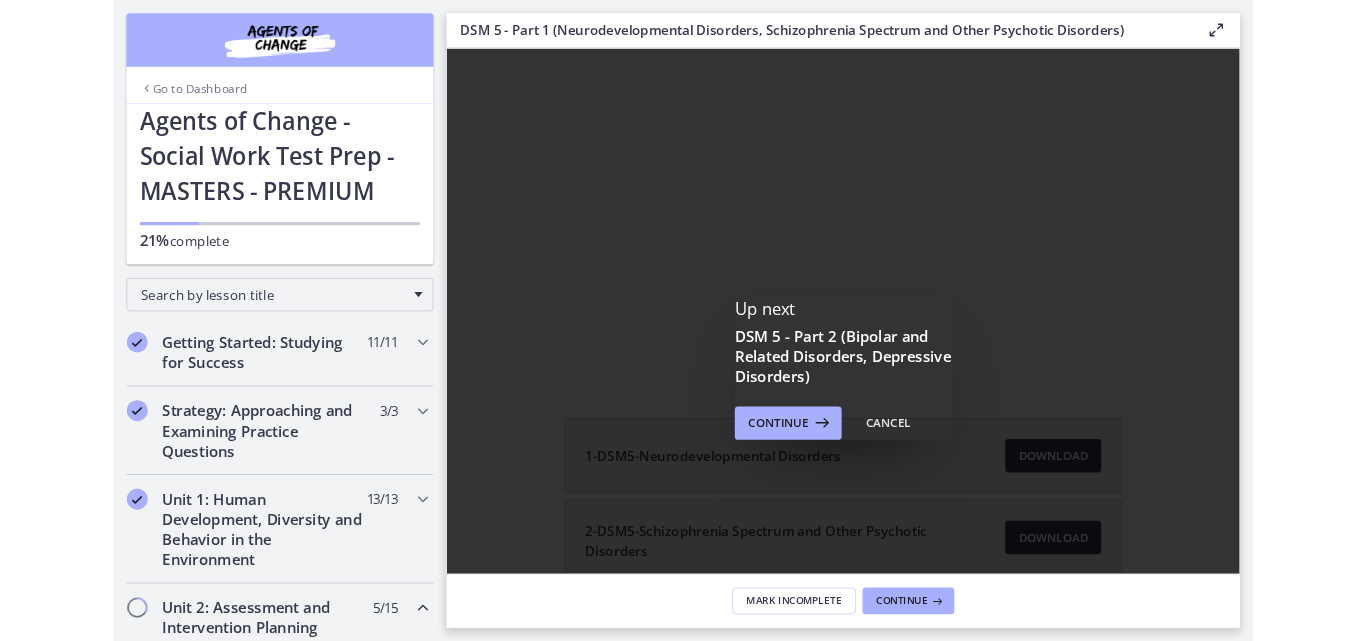 scroll, scrollTop: 0, scrollLeft: 0, axis: both 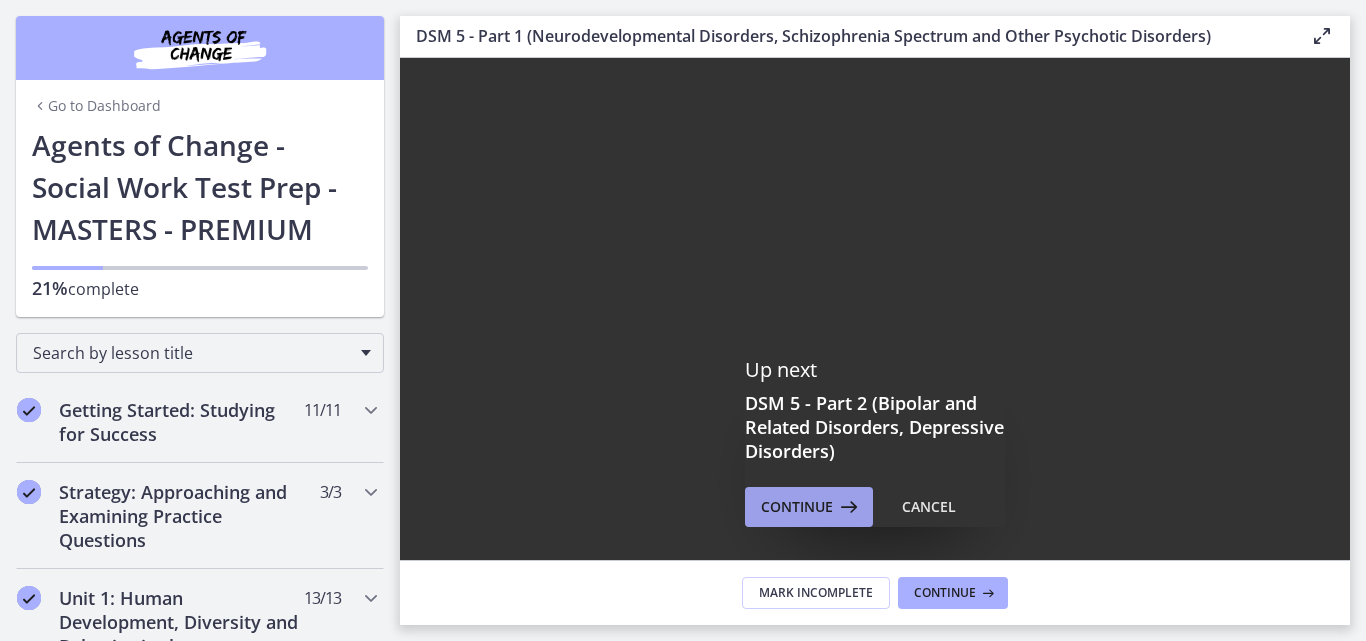 click on "Continue" at bounding box center (809, 507) 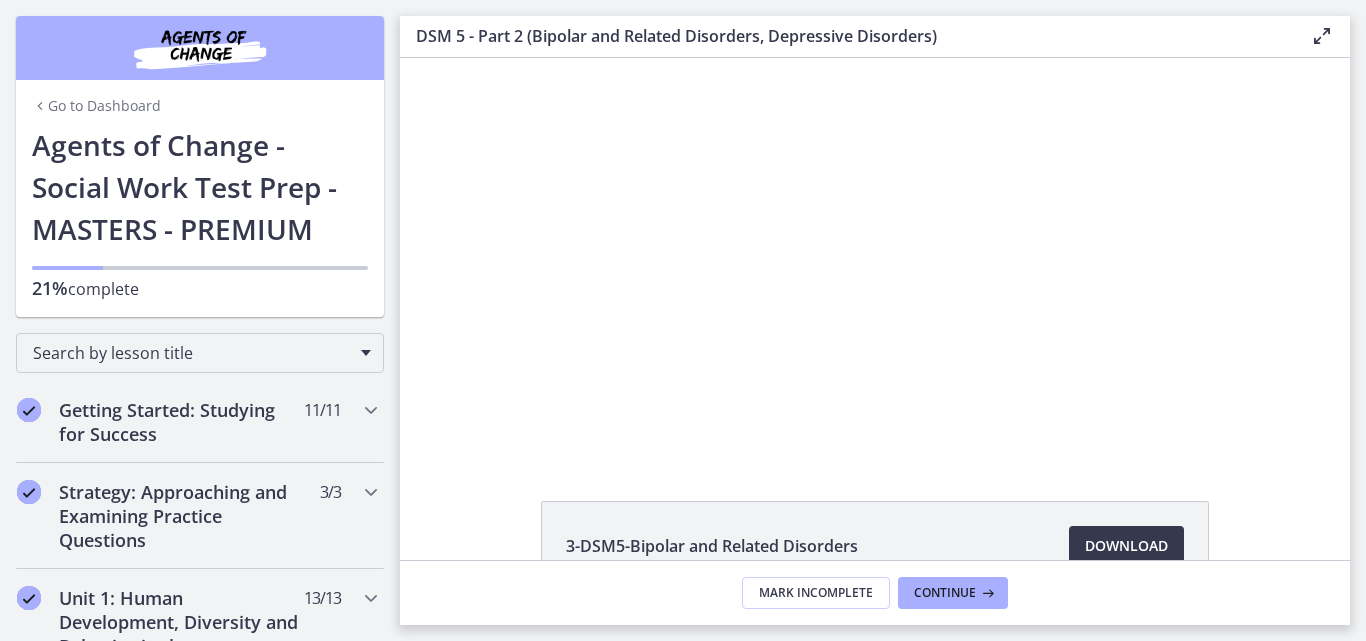 scroll, scrollTop: 0, scrollLeft: 0, axis: both 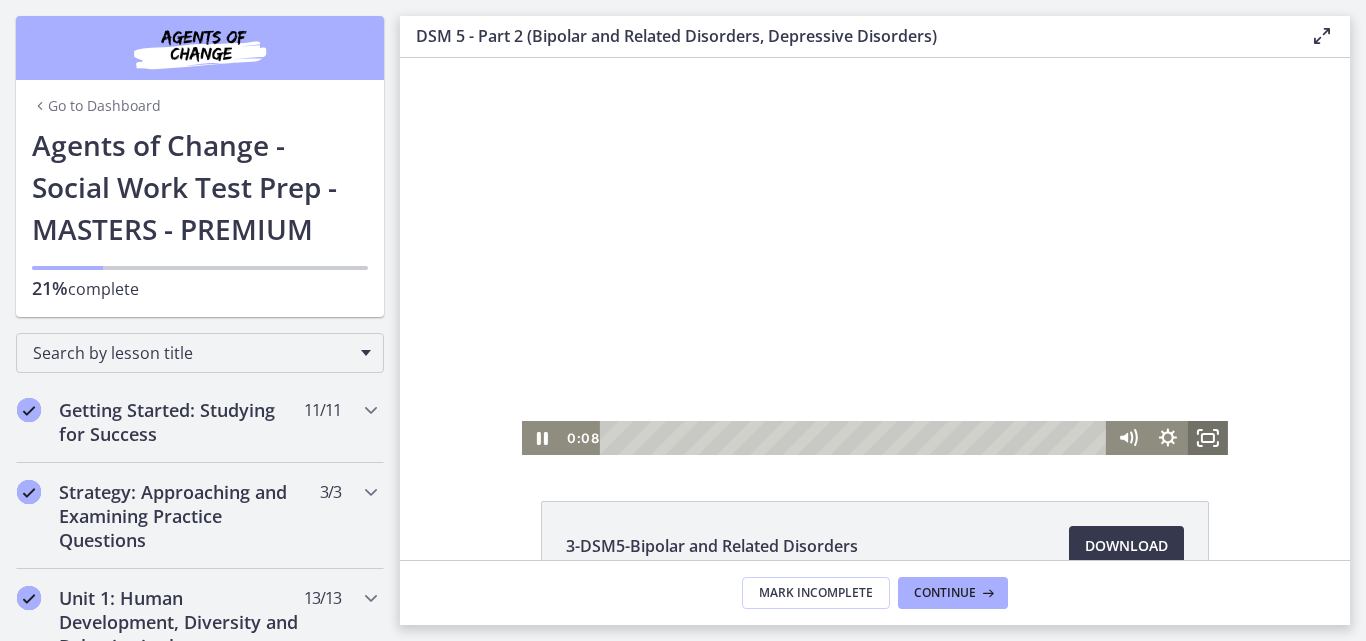 click 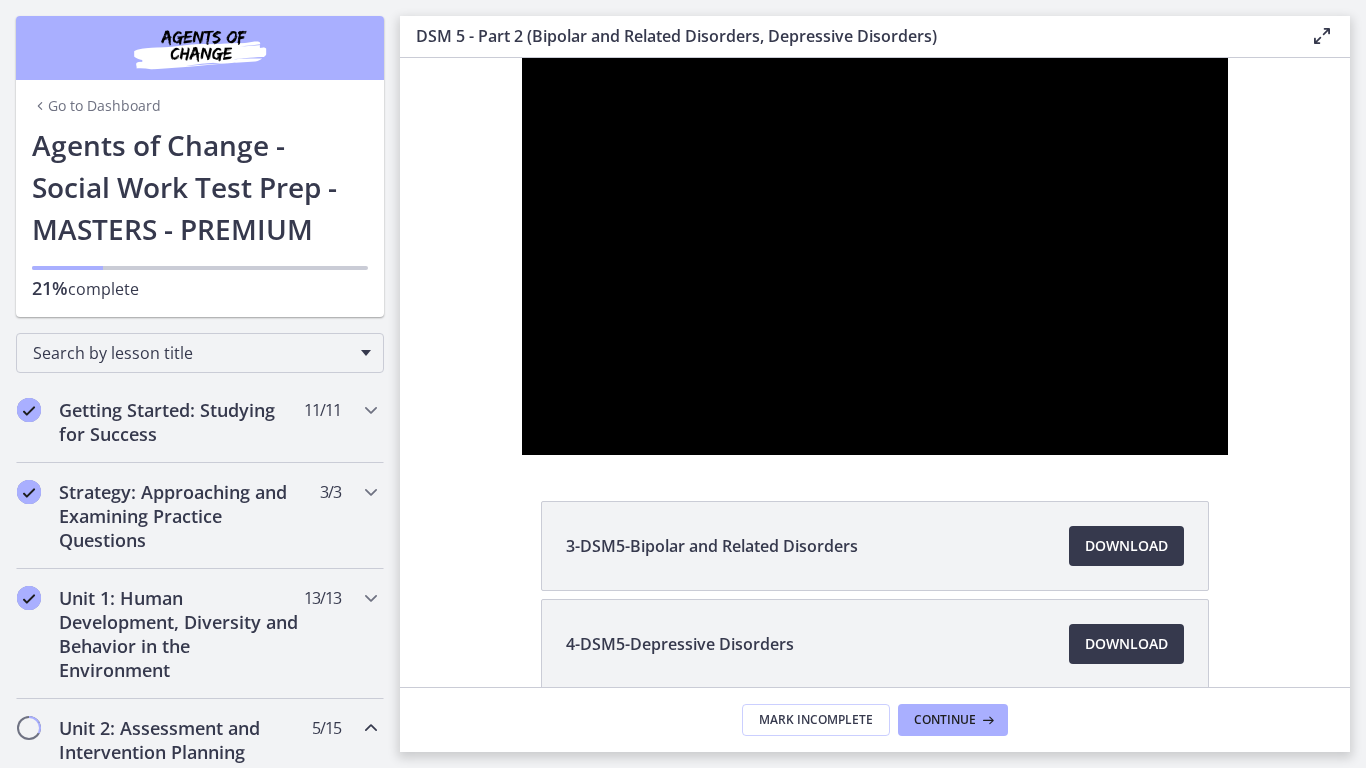 type 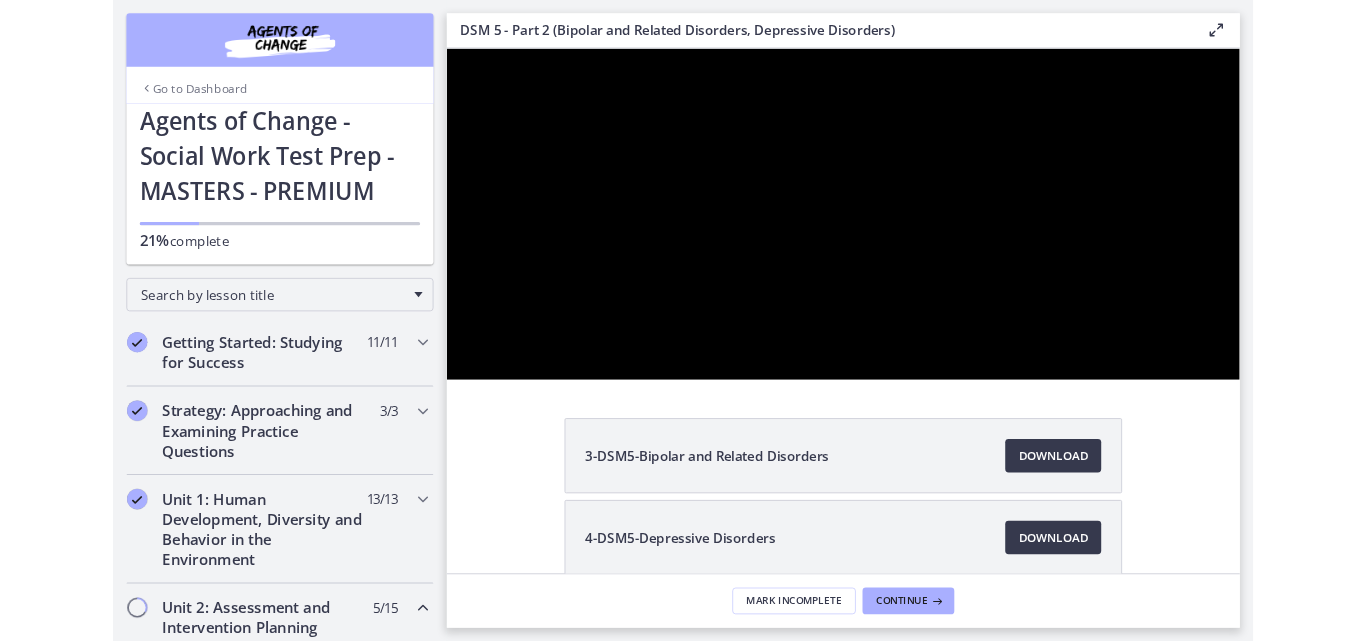 click at bounding box center (1370, 423) 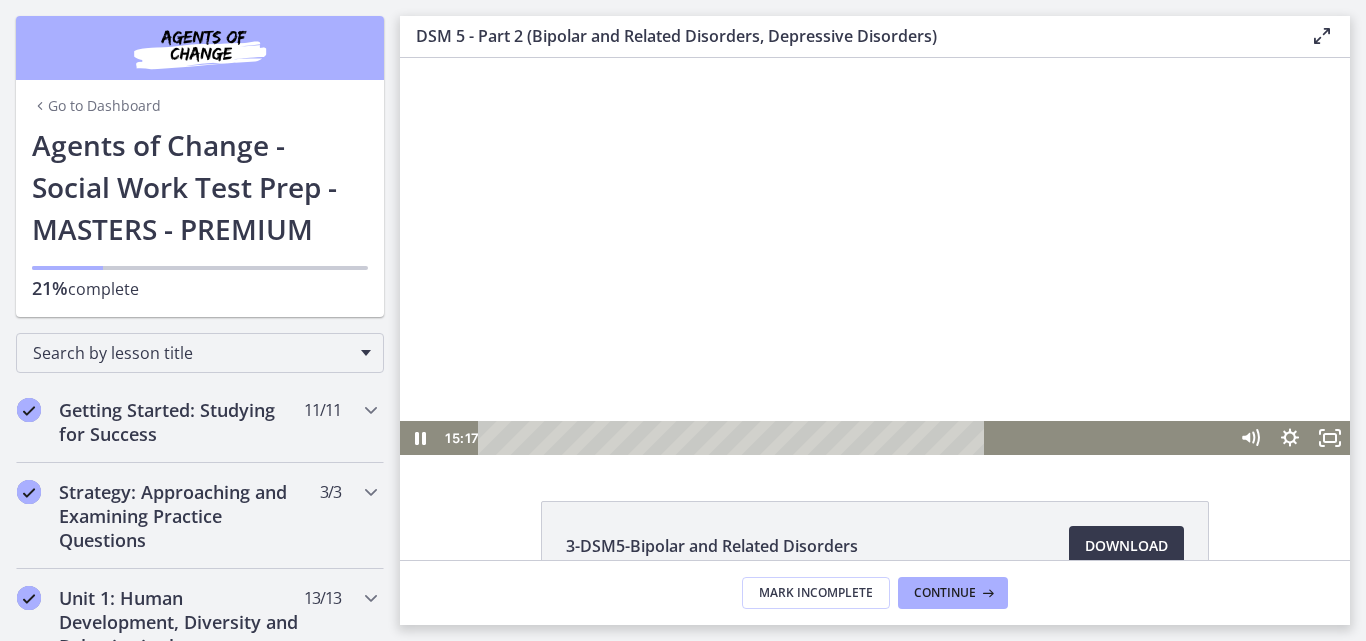 click at bounding box center [1330, 438] 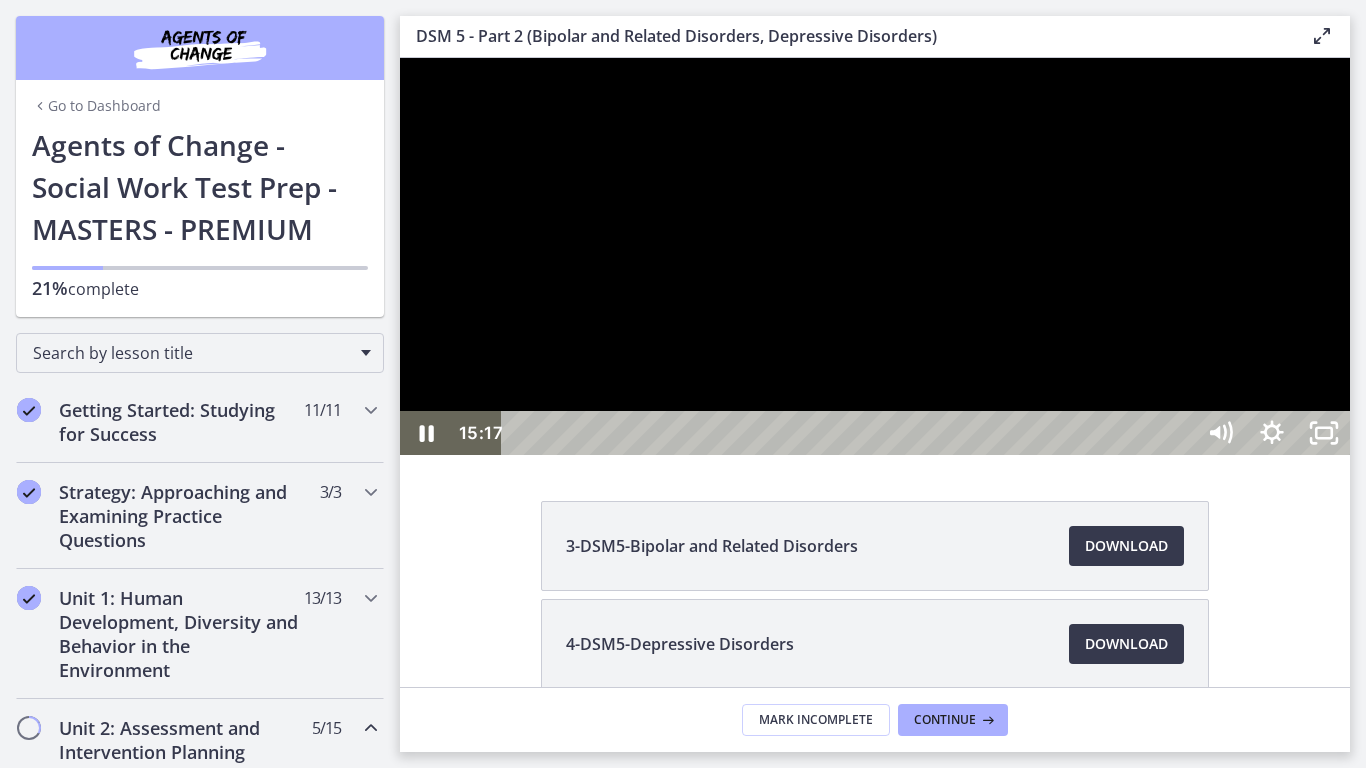 click at bounding box center (875, 256) 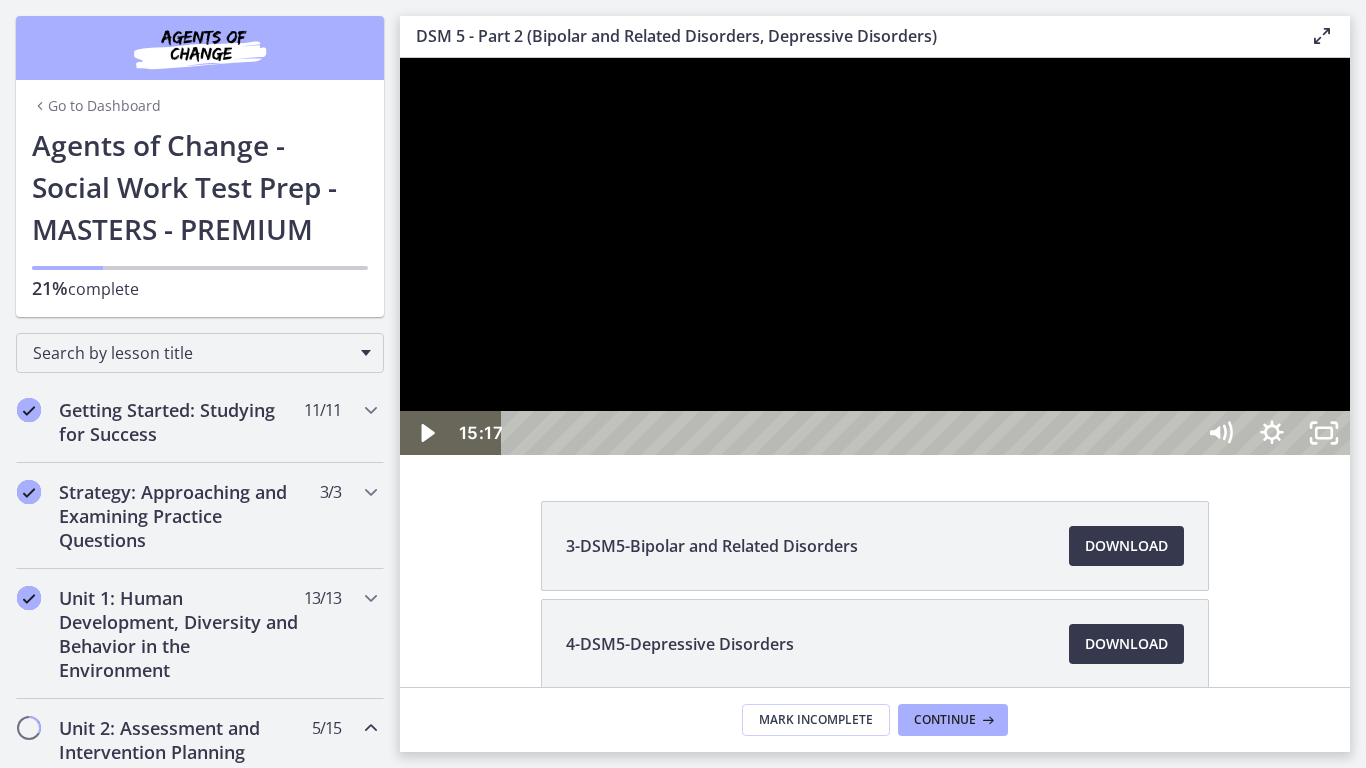 type 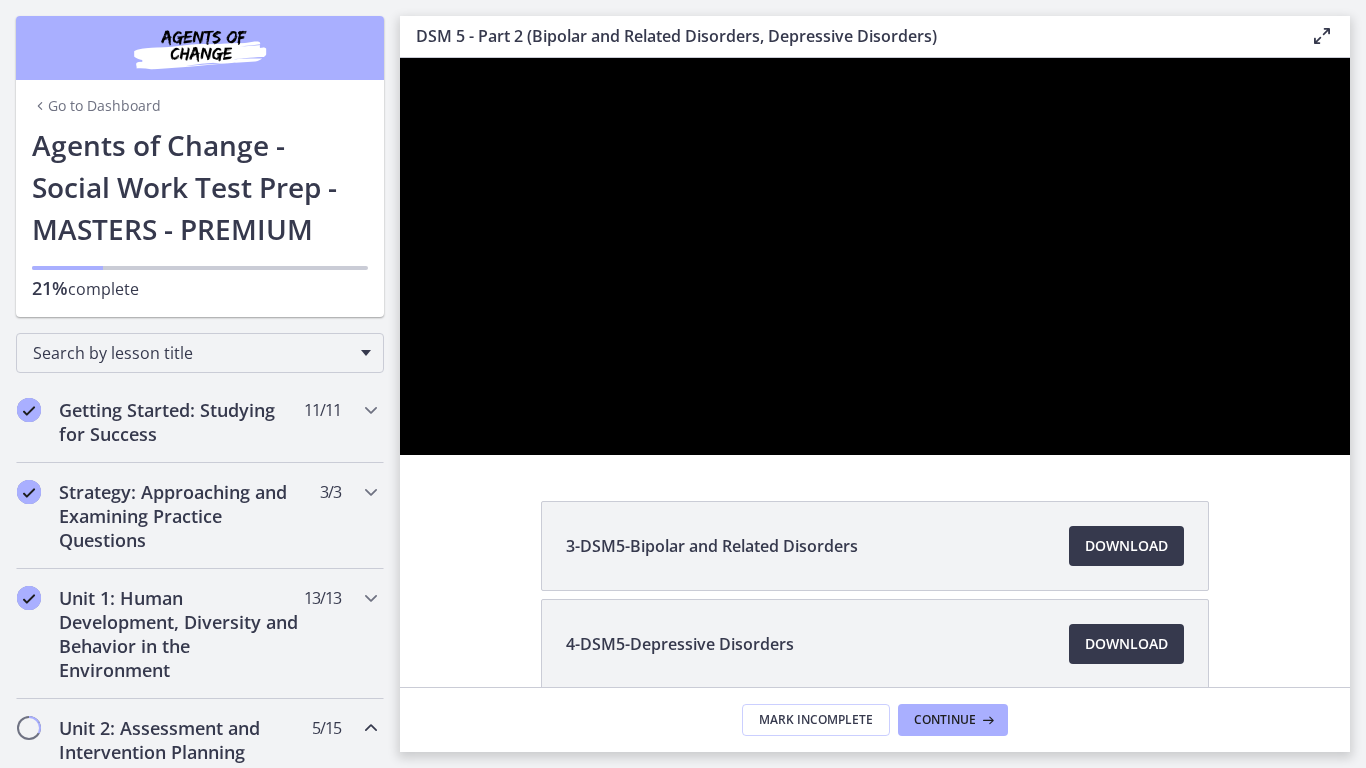 click at bounding box center [400, 58] 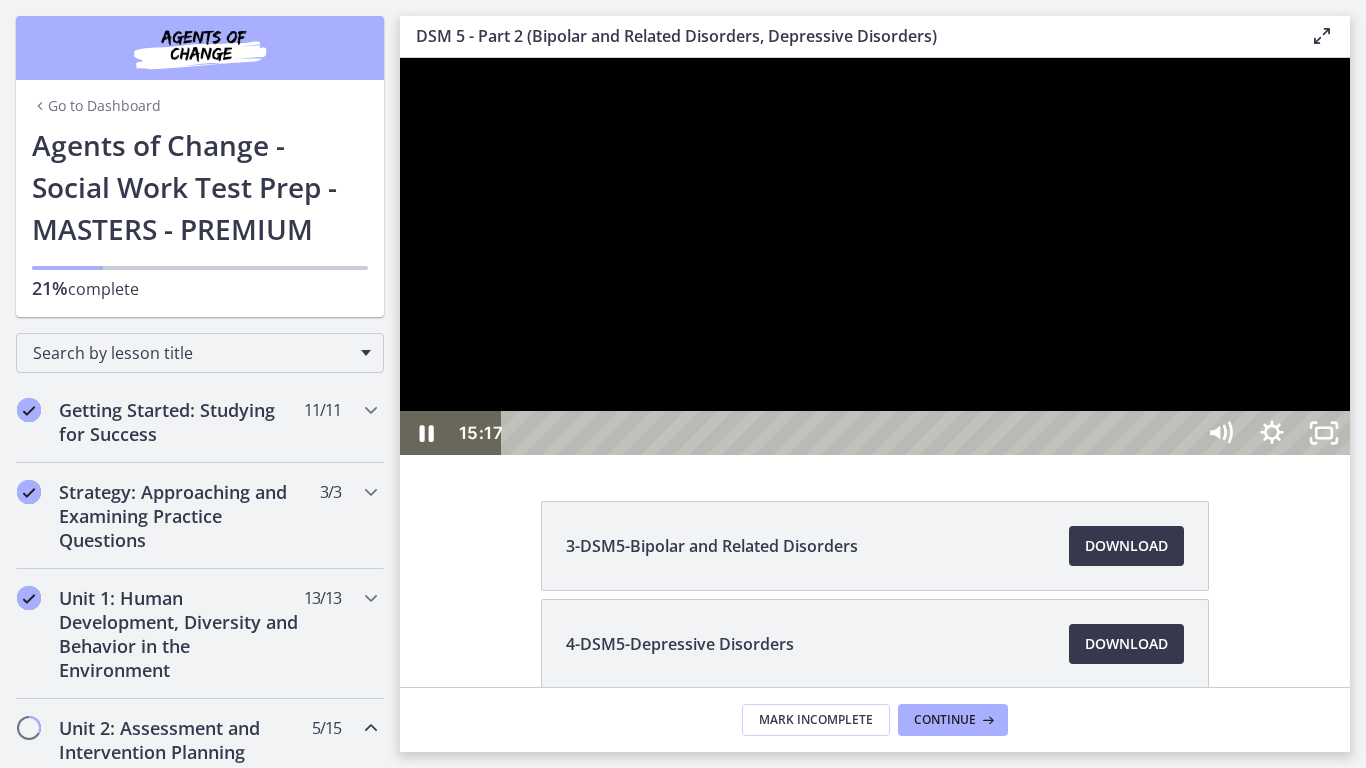 click at bounding box center [400, 58] 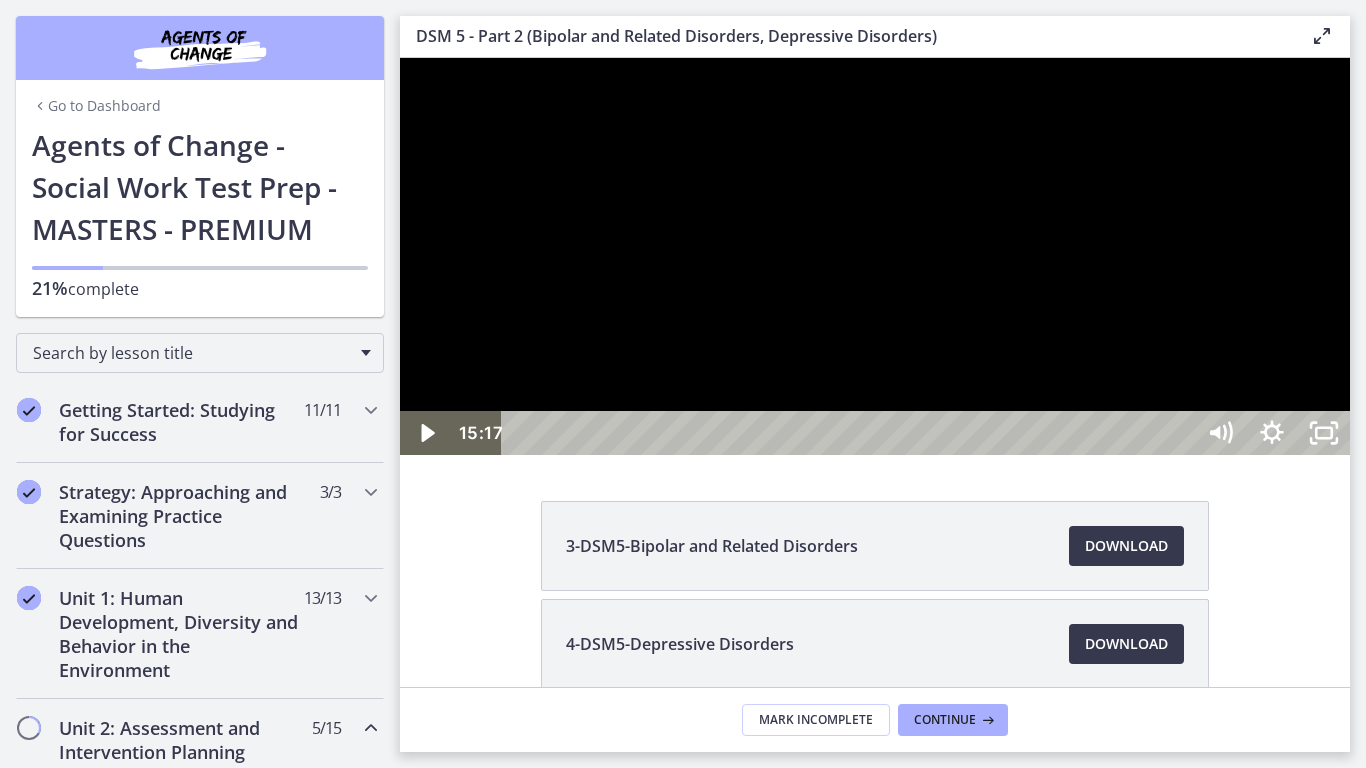 click at bounding box center [400, 58] 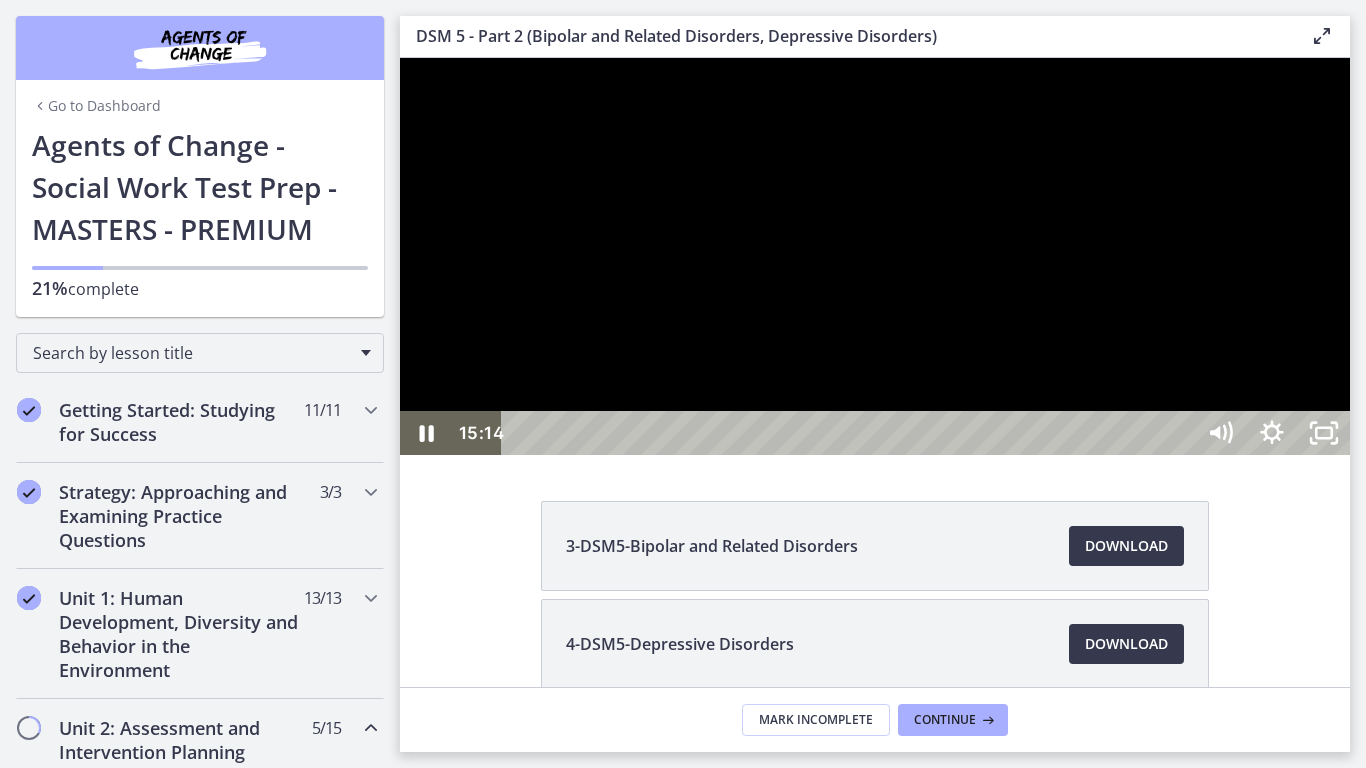 click at bounding box center [400, 58] 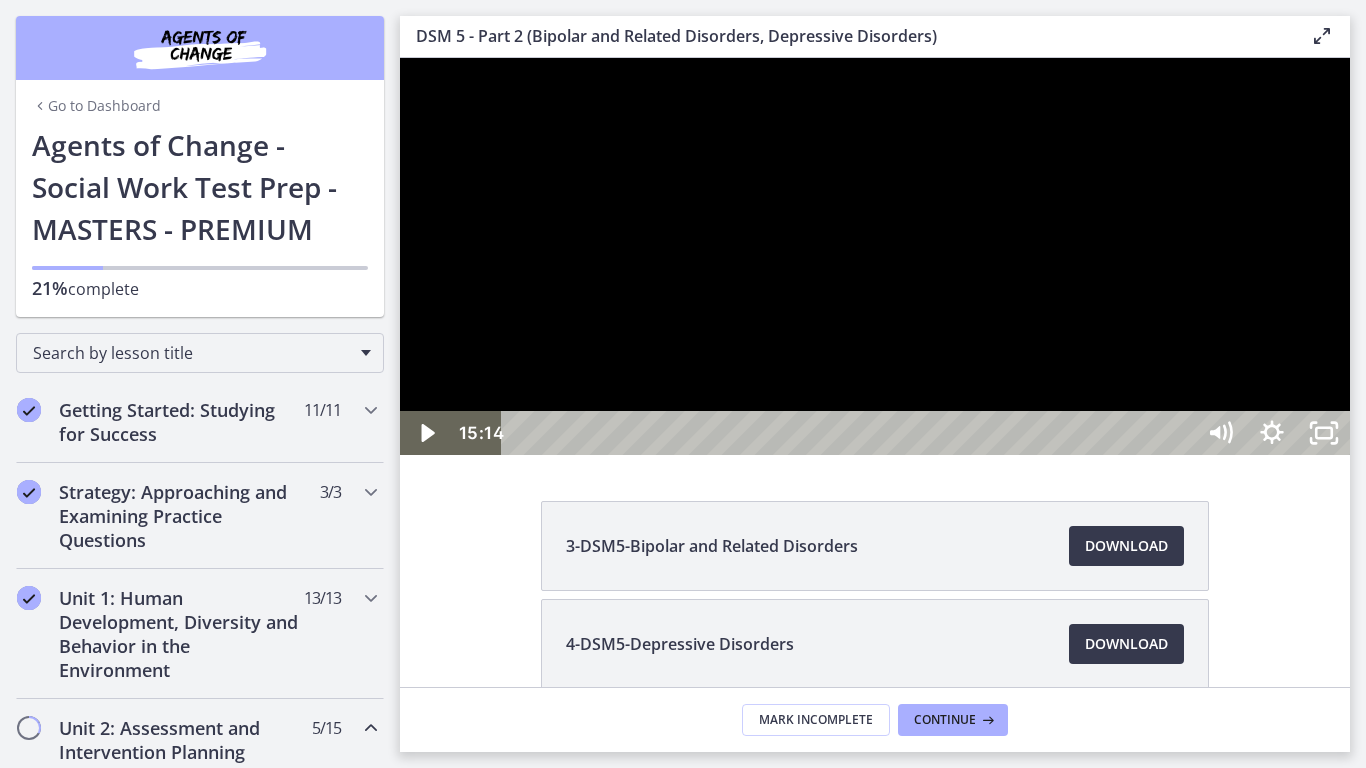 click at bounding box center [400, 58] 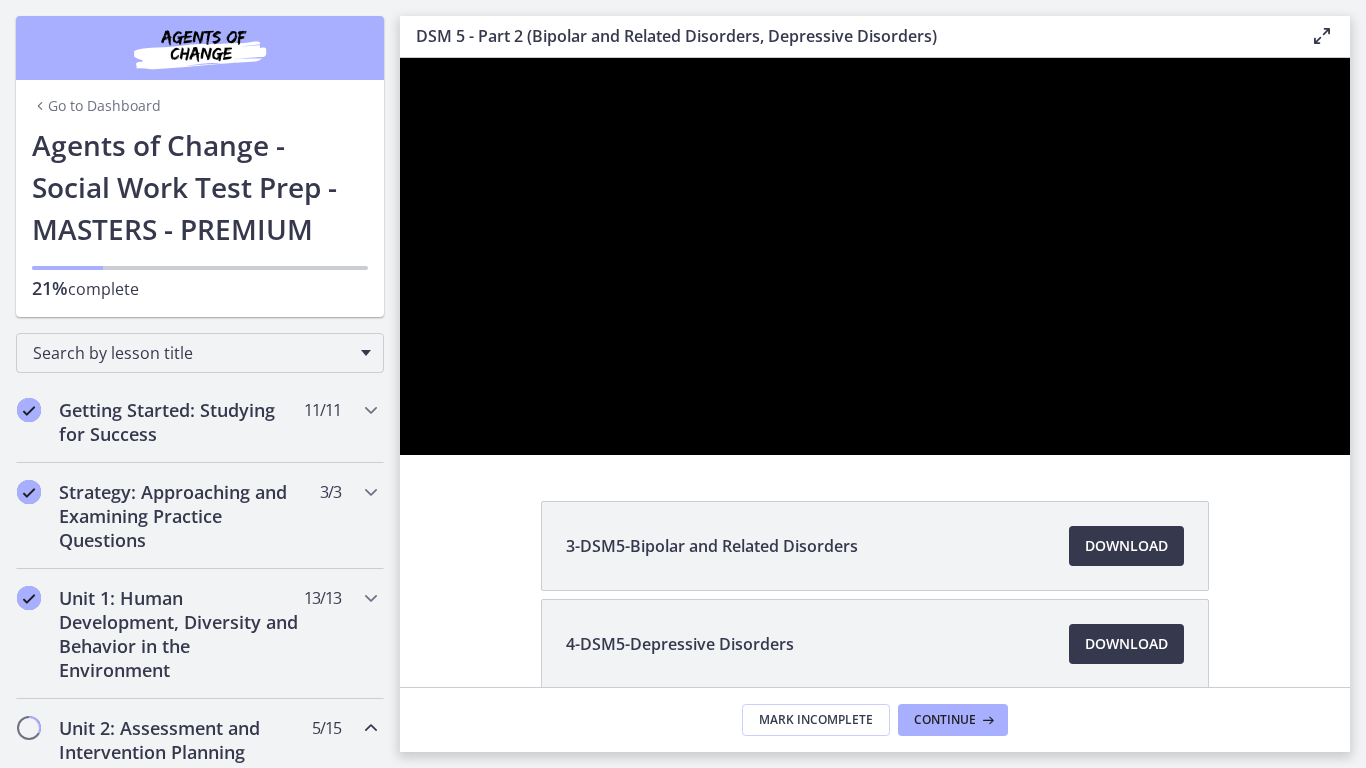 click at bounding box center (400, 58) 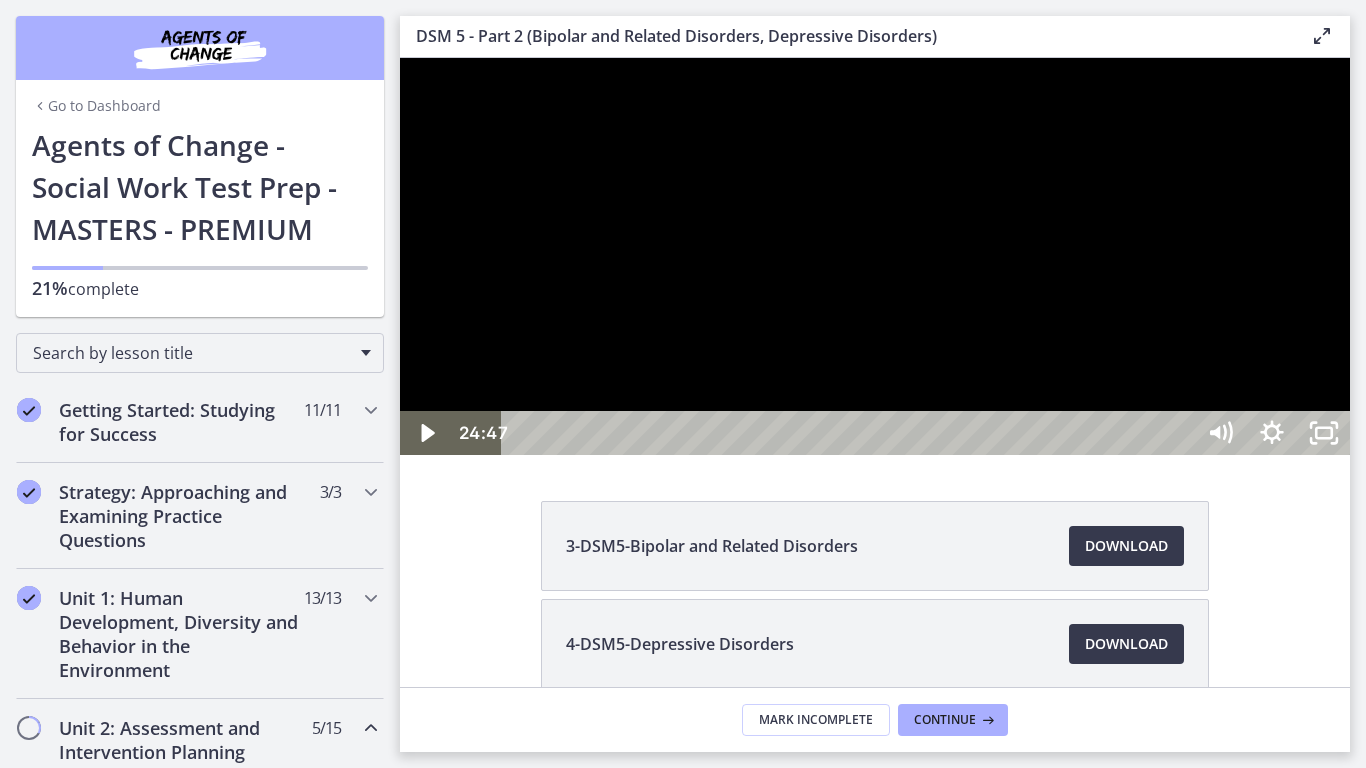click on "24:47" at bounding box center [851, 433] 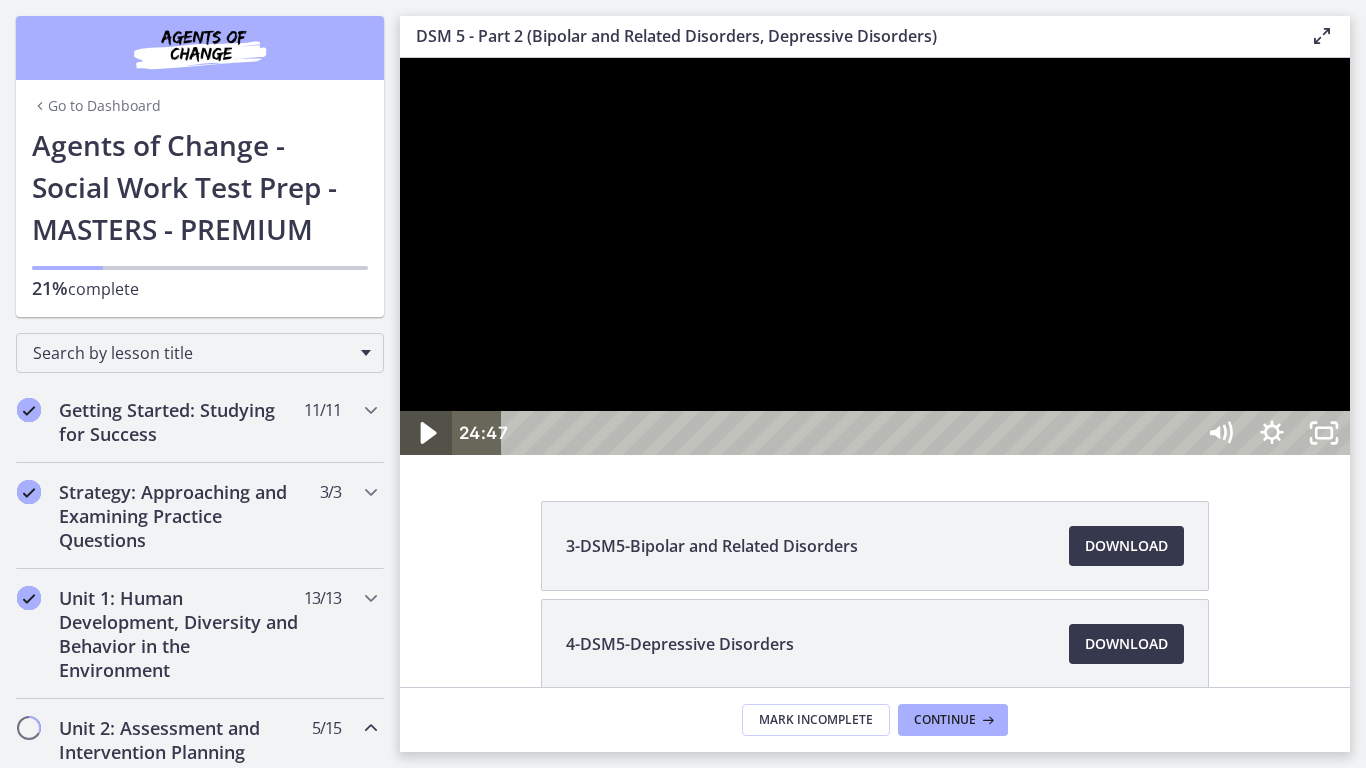 click 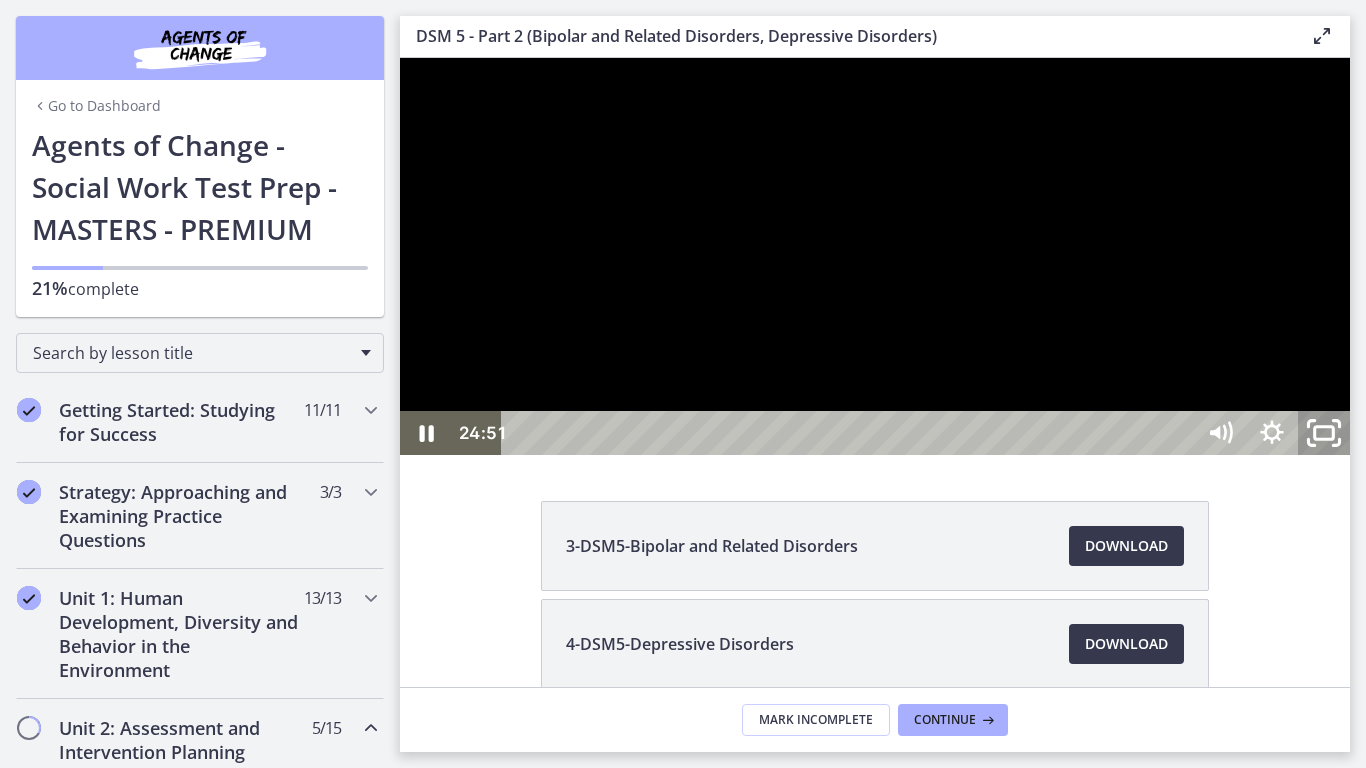 click 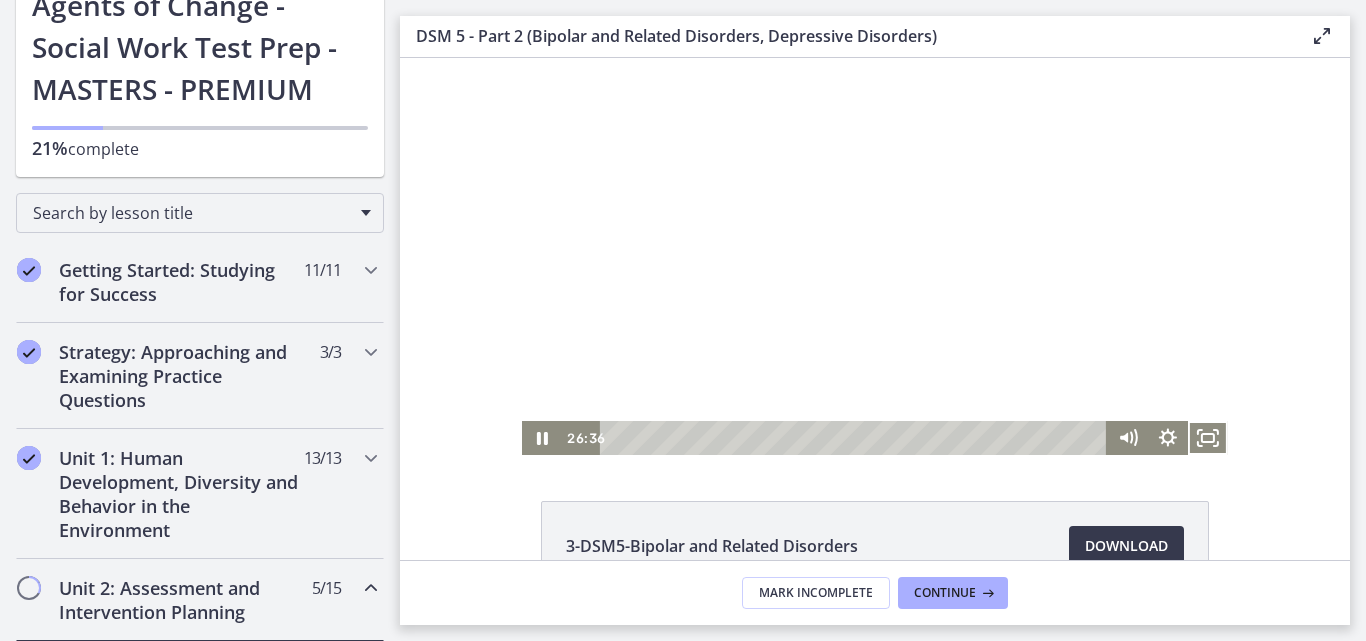 scroll, scrollTop: 160, scrollLeft: 0, axis: vertical 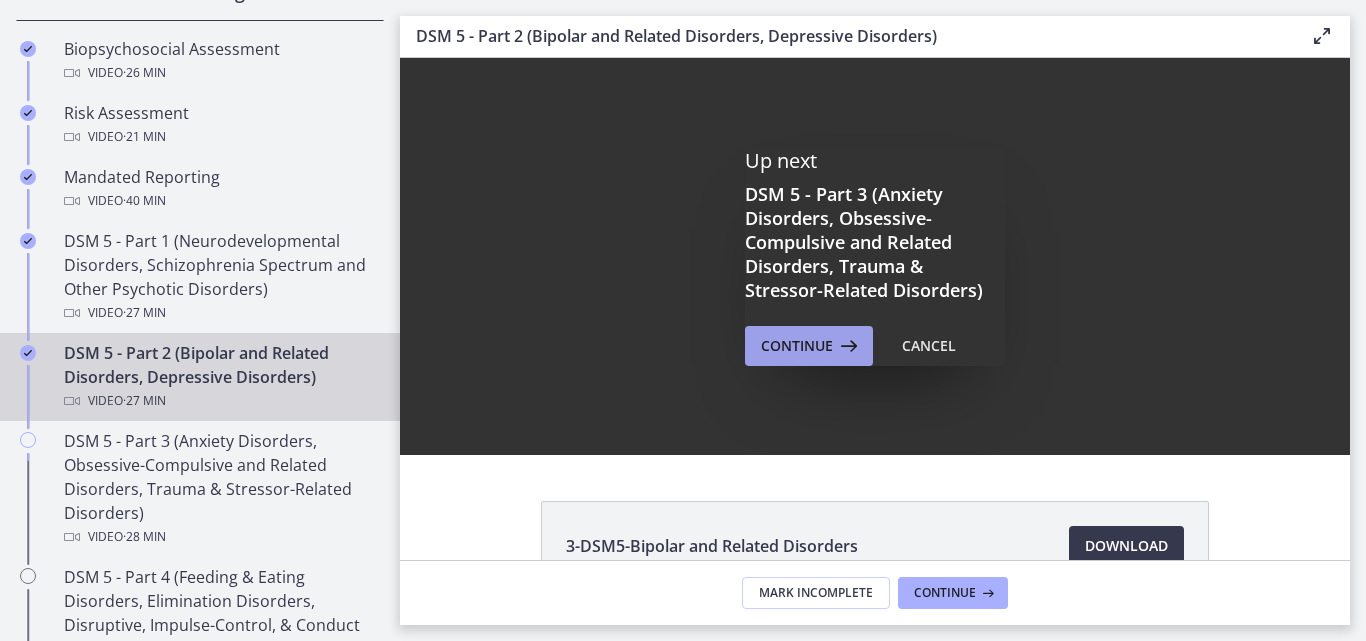 click on "Continue" at bounding box center [797, 346] 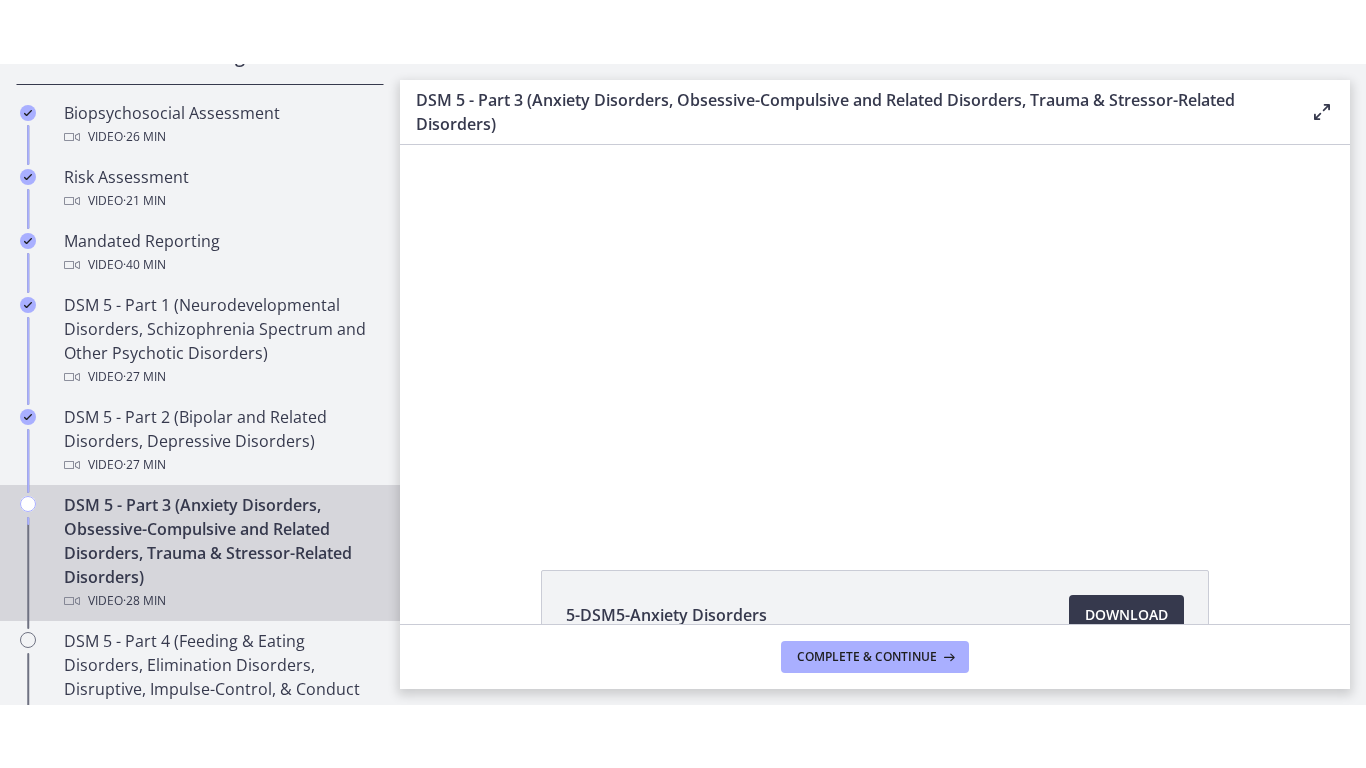 scroll, scrollTop: 0, scrollLeft: 0, axis: both 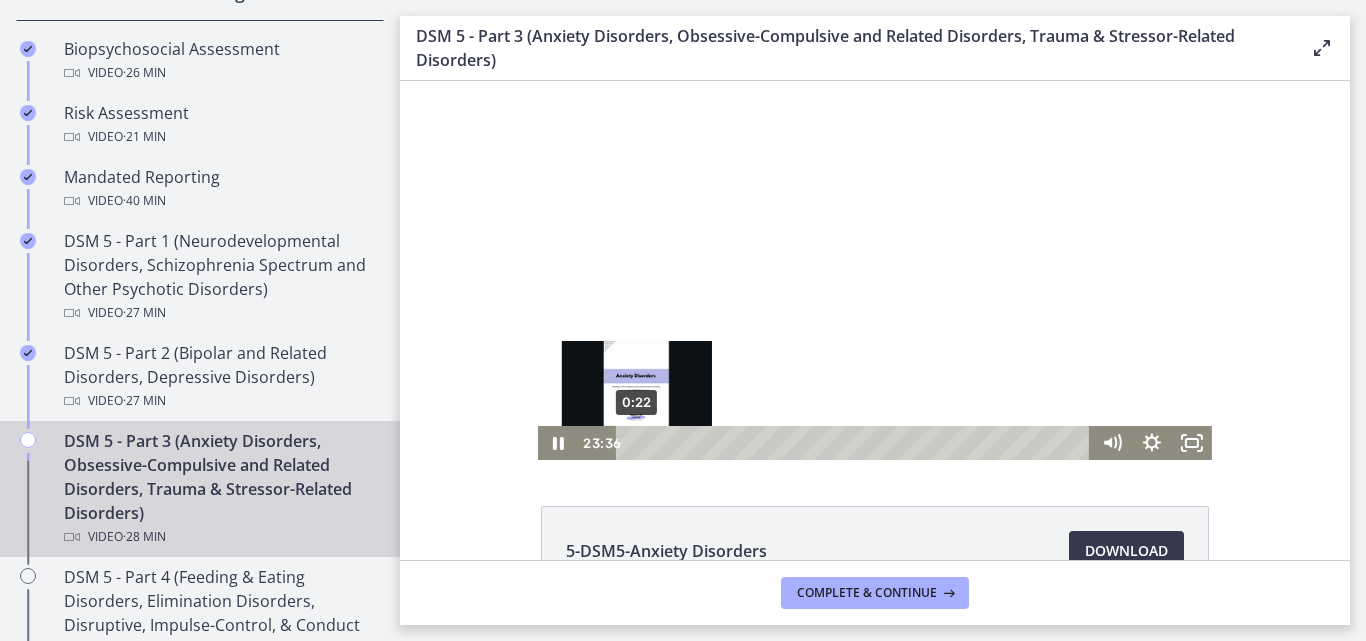 click on "0:22" at bounding box center [856, 443] 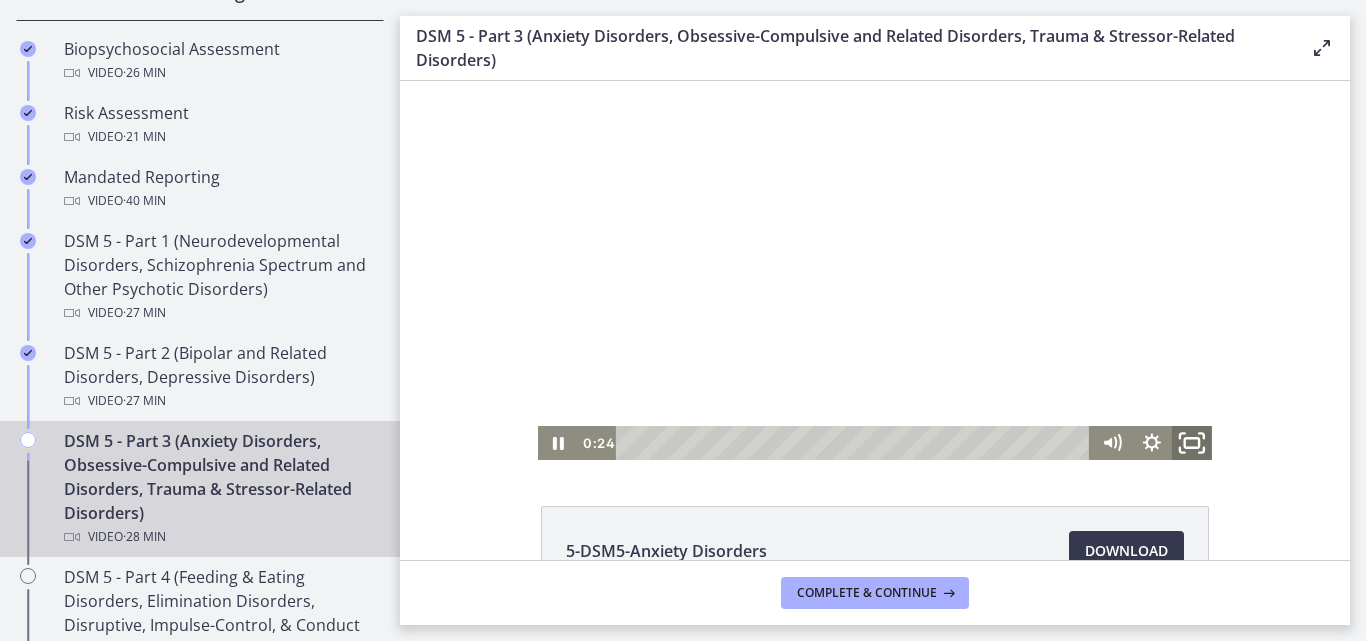 click 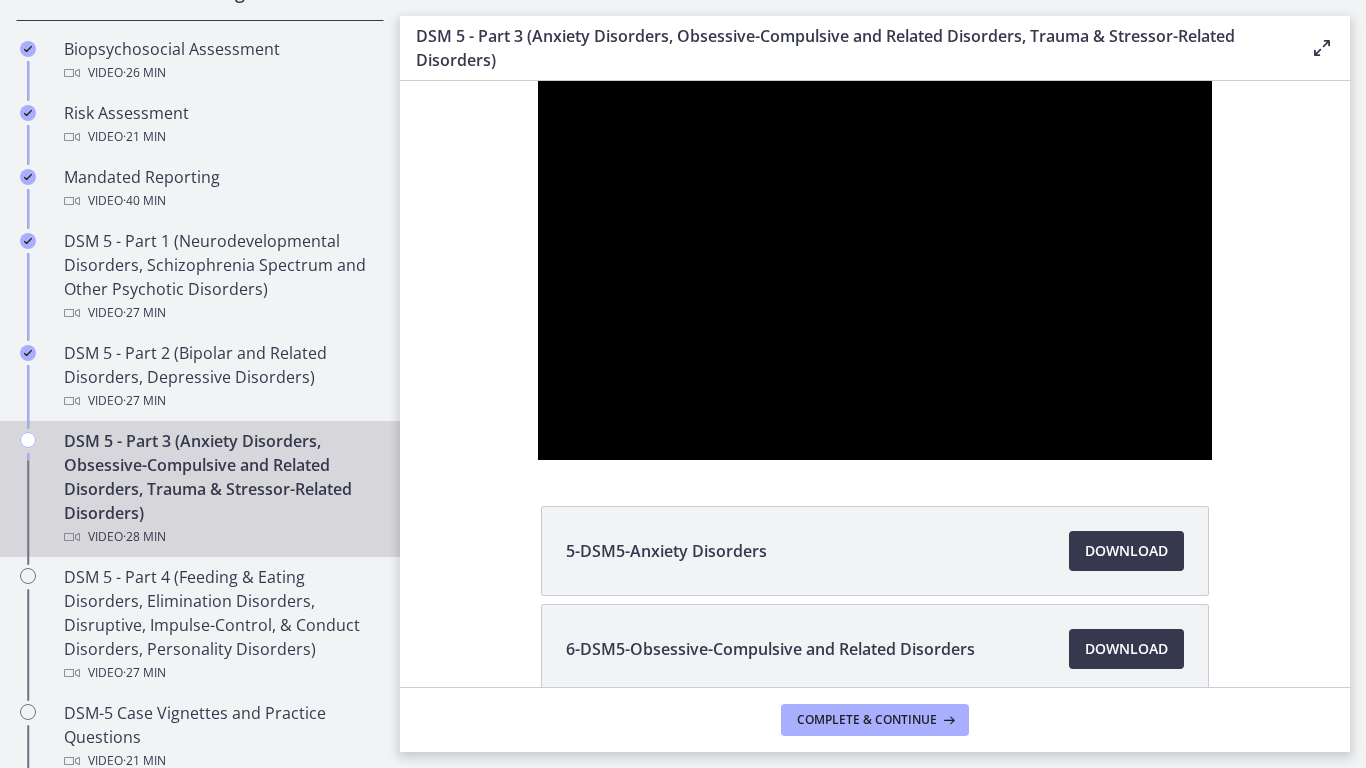 type 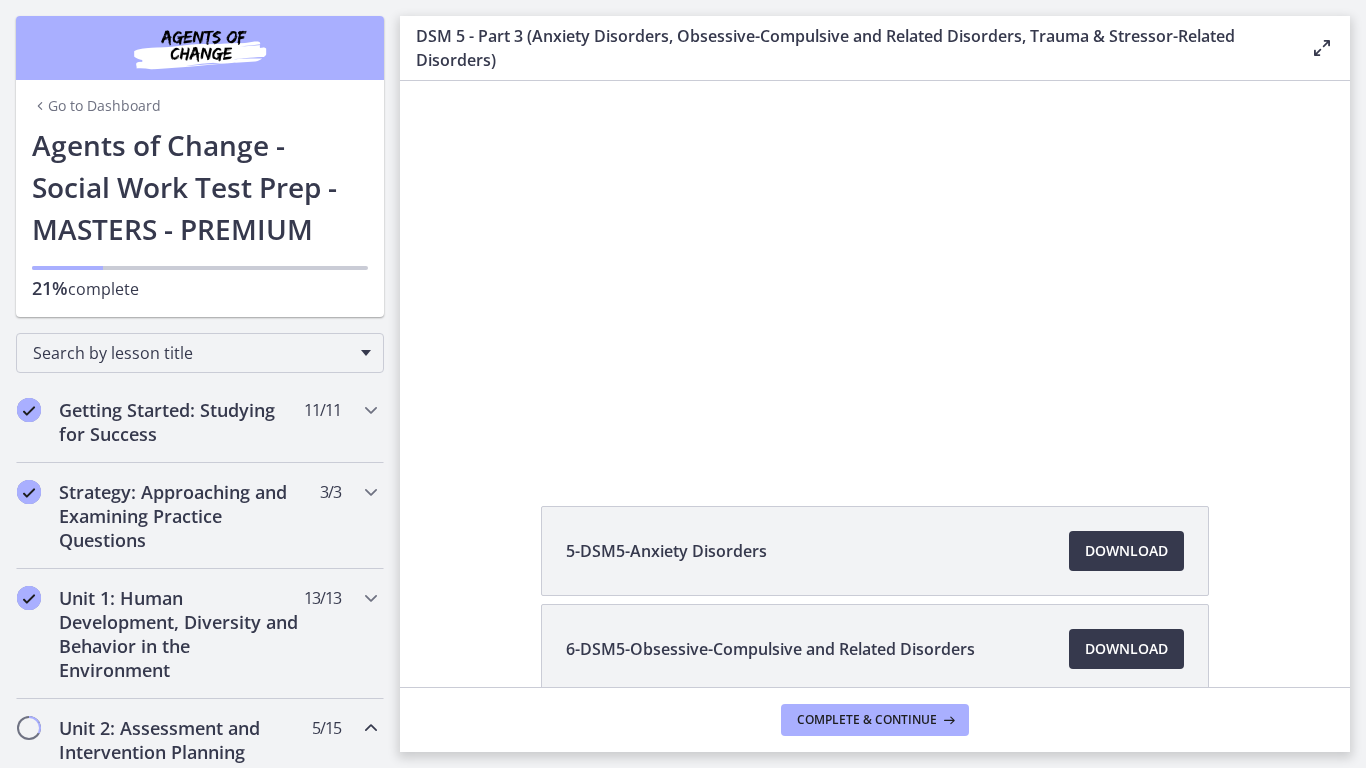scroll, scrollTop: 0, scrollLeft: 0, axis: both 